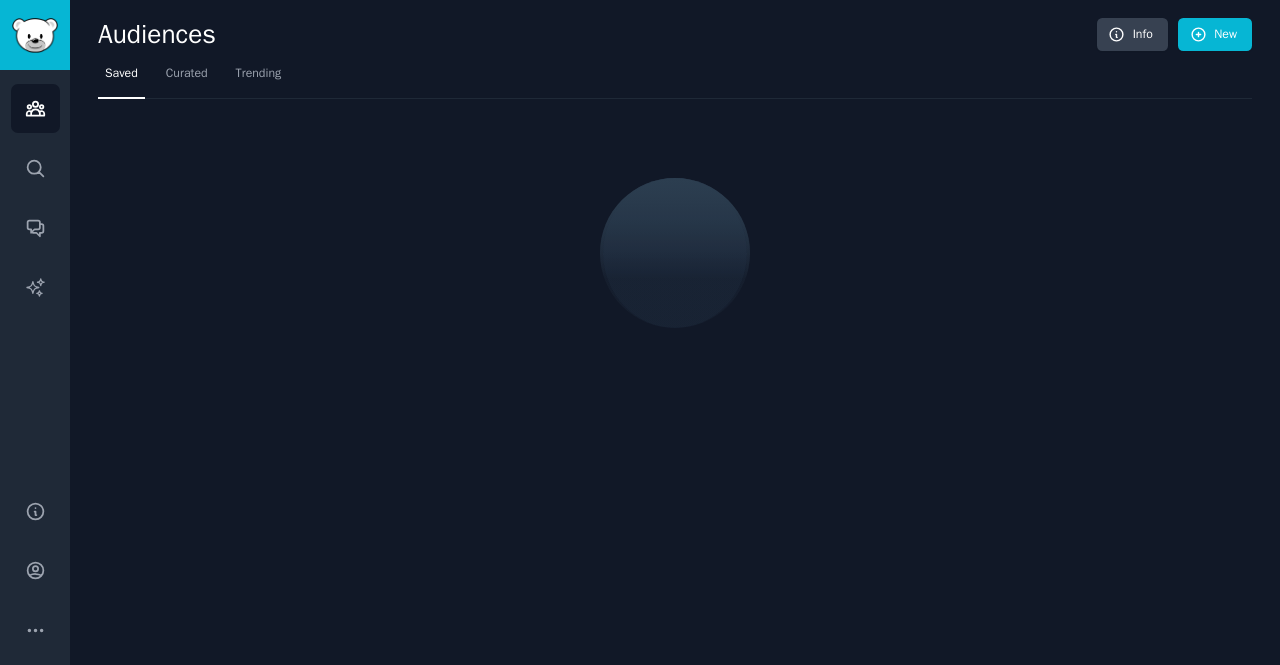 scroll, scrollTop: 0, scrollLeft: 0, axis: both 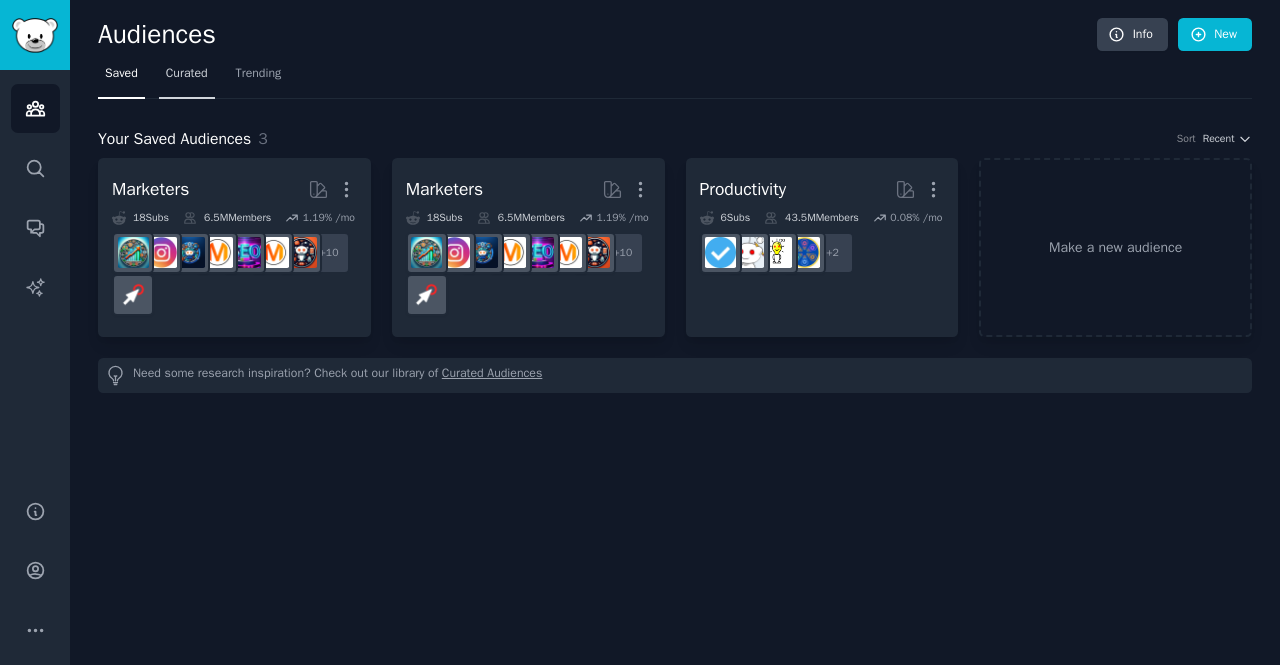 click on "Curated" at bounding box center (187, 74) 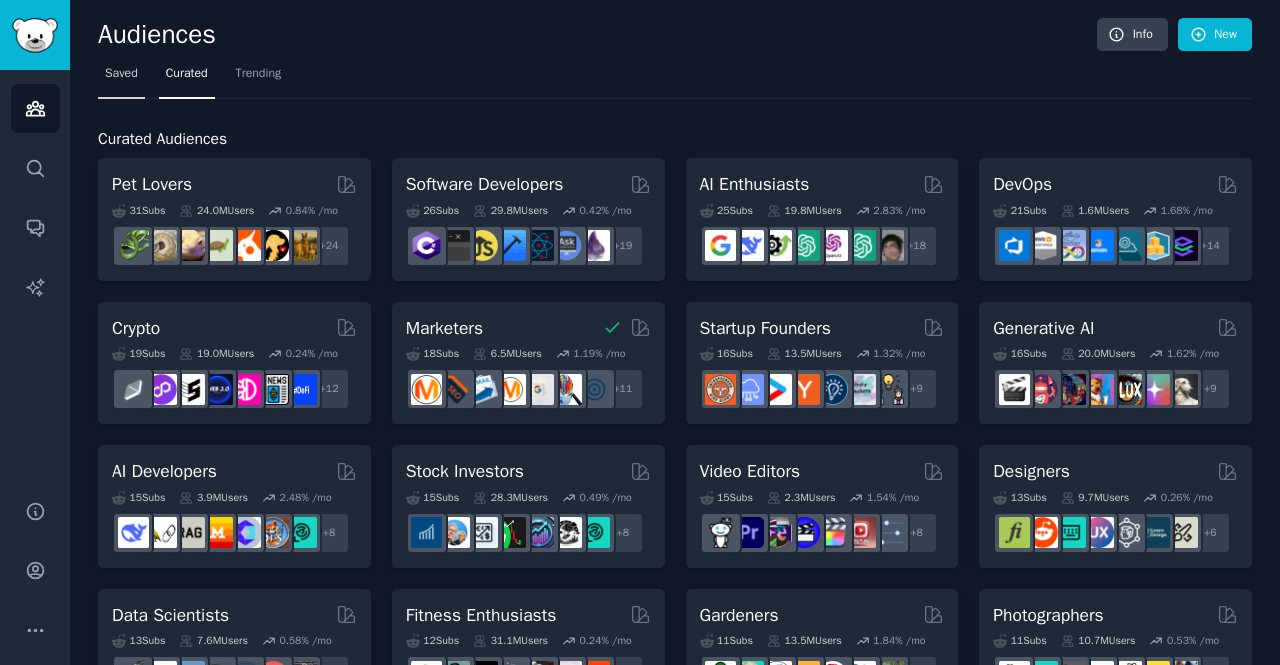 click on "Saved" at bounding box center [121, 74] 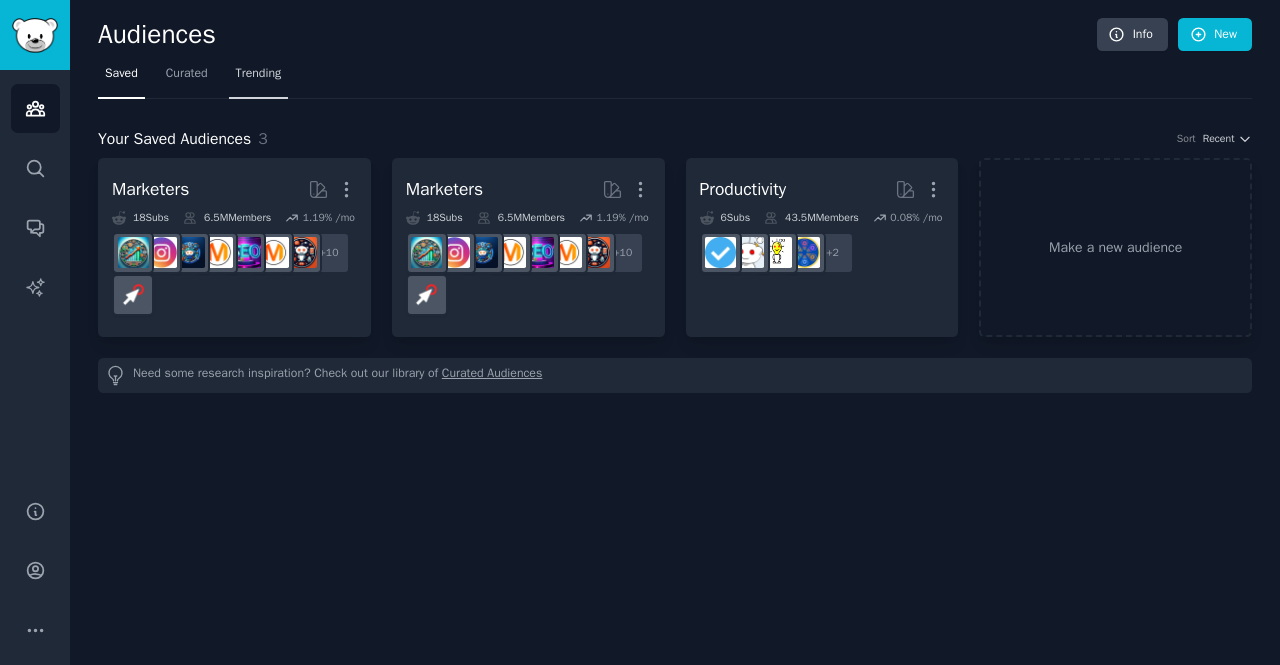 click on "Trending" at bounding box center (259, 74) 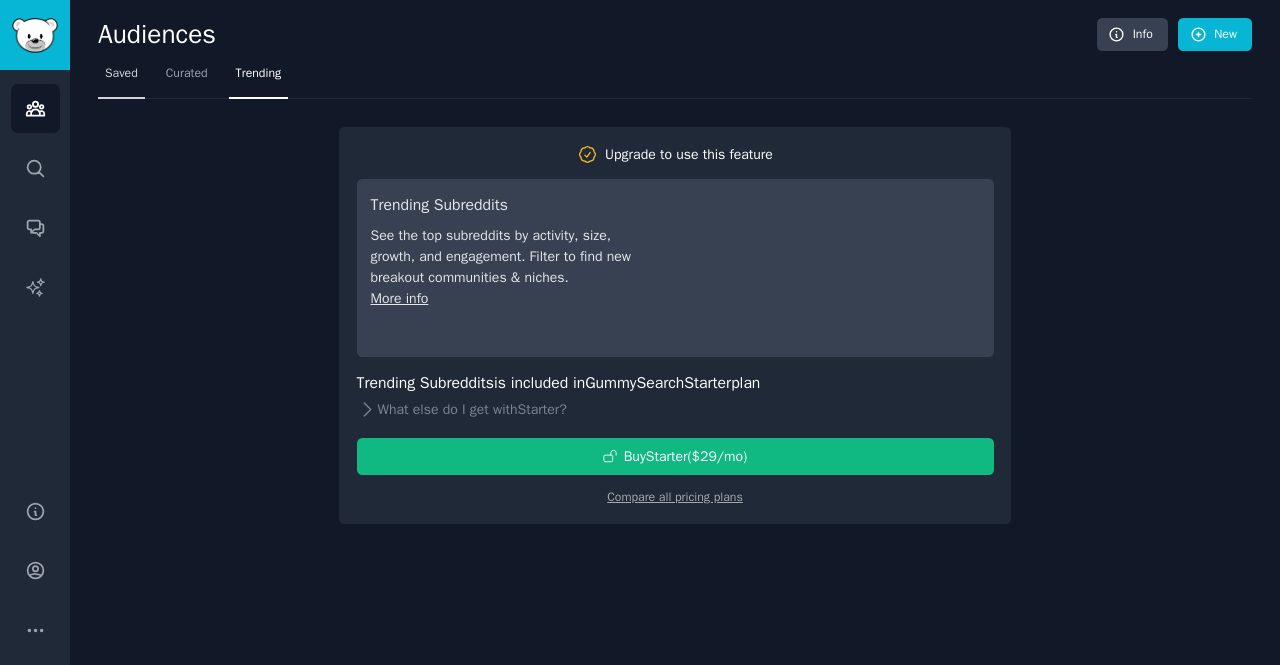 click on "Saved" at bounding box center (121, 78) 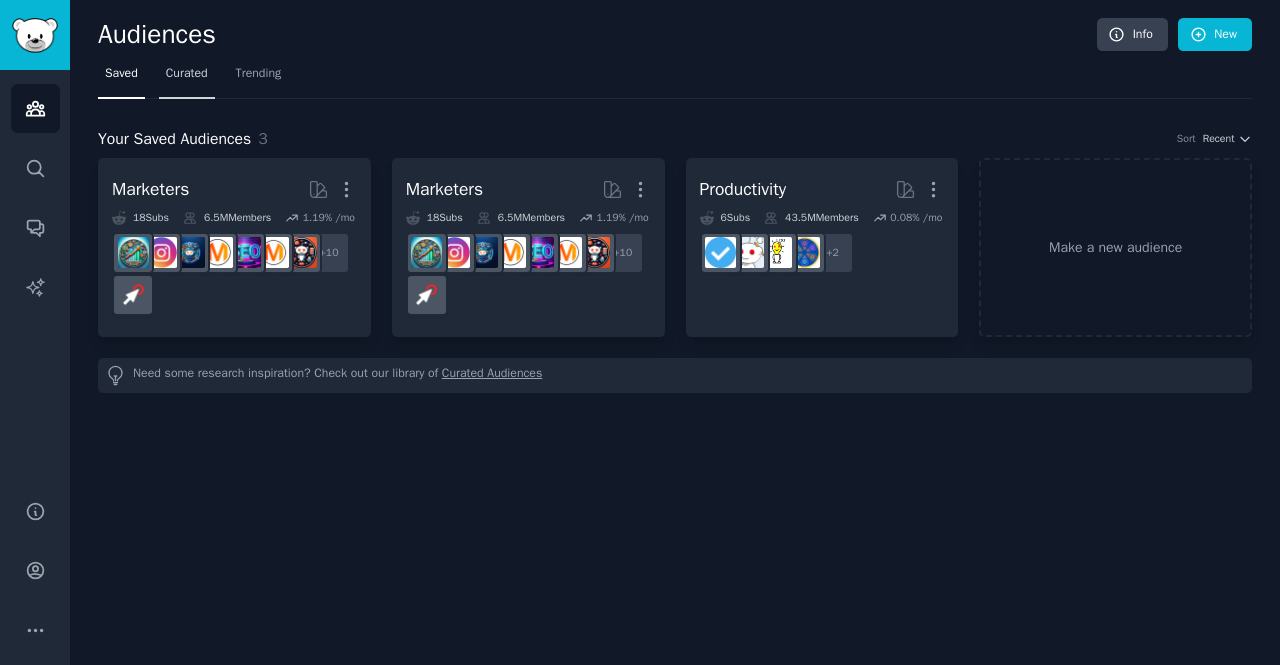 click on "Curated" at bounding box center (187, 74) 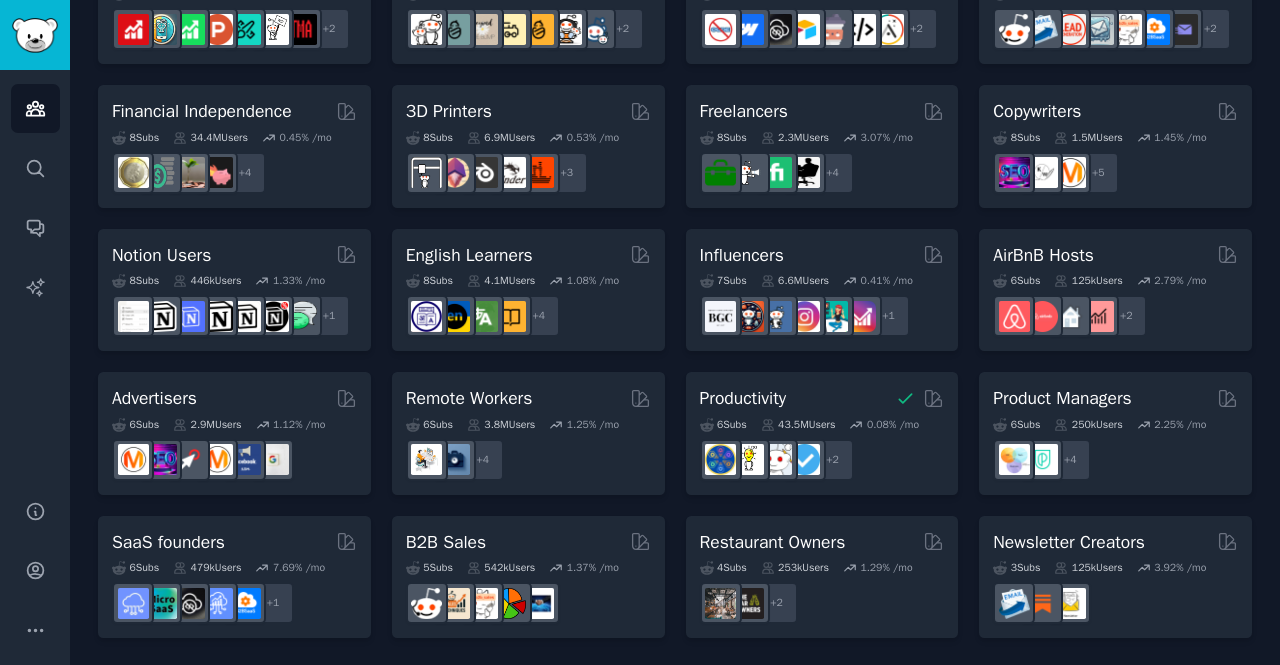 scroll, scrollTop: 0, scrollLeft: 0, axis: both 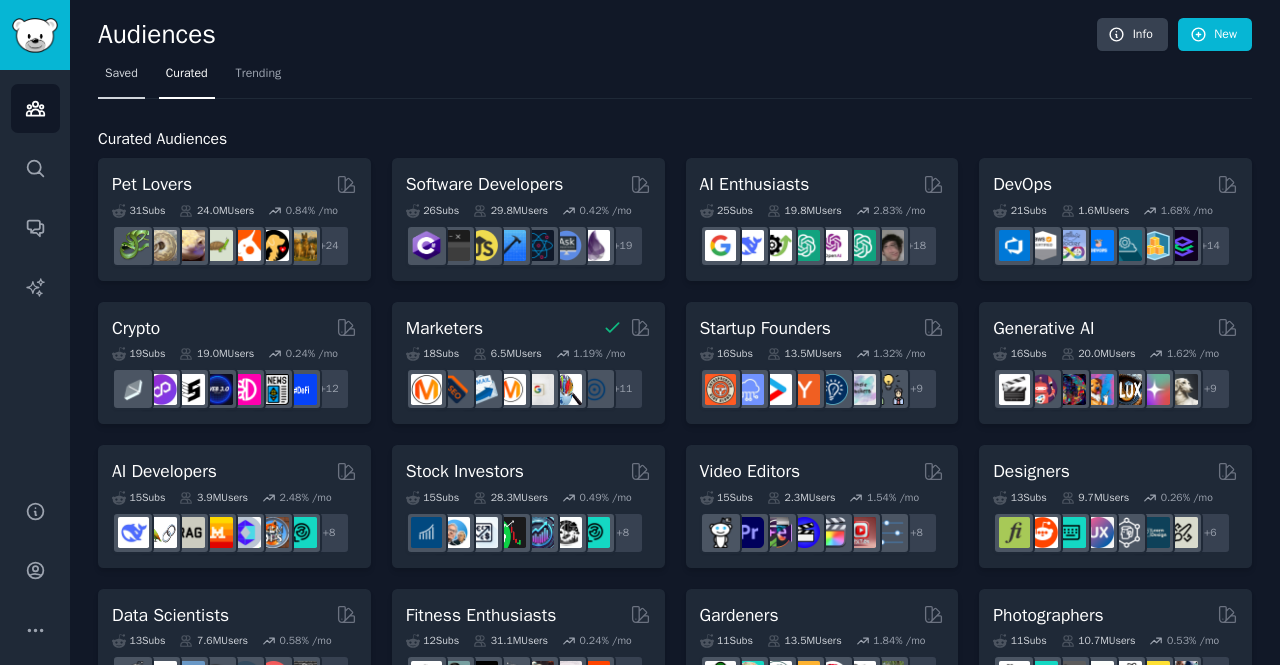 click on "Saved" at bounding box center [121, 74] 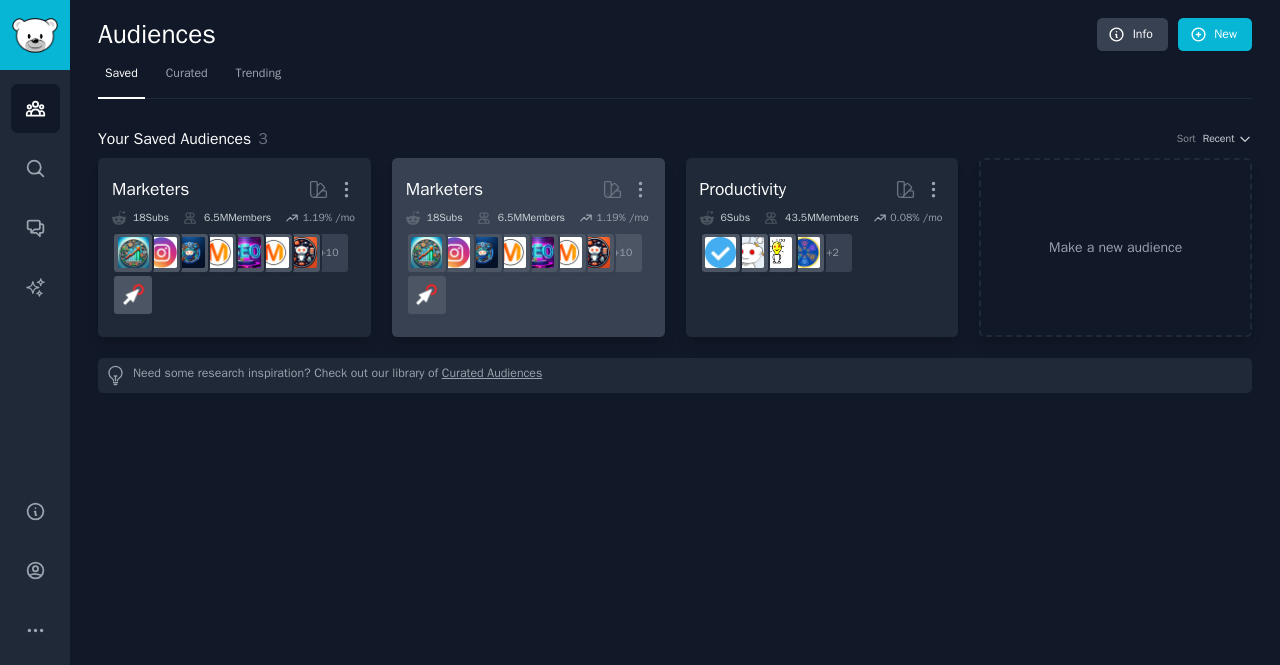click on "Marketers More" at bounding box center [528, 189] 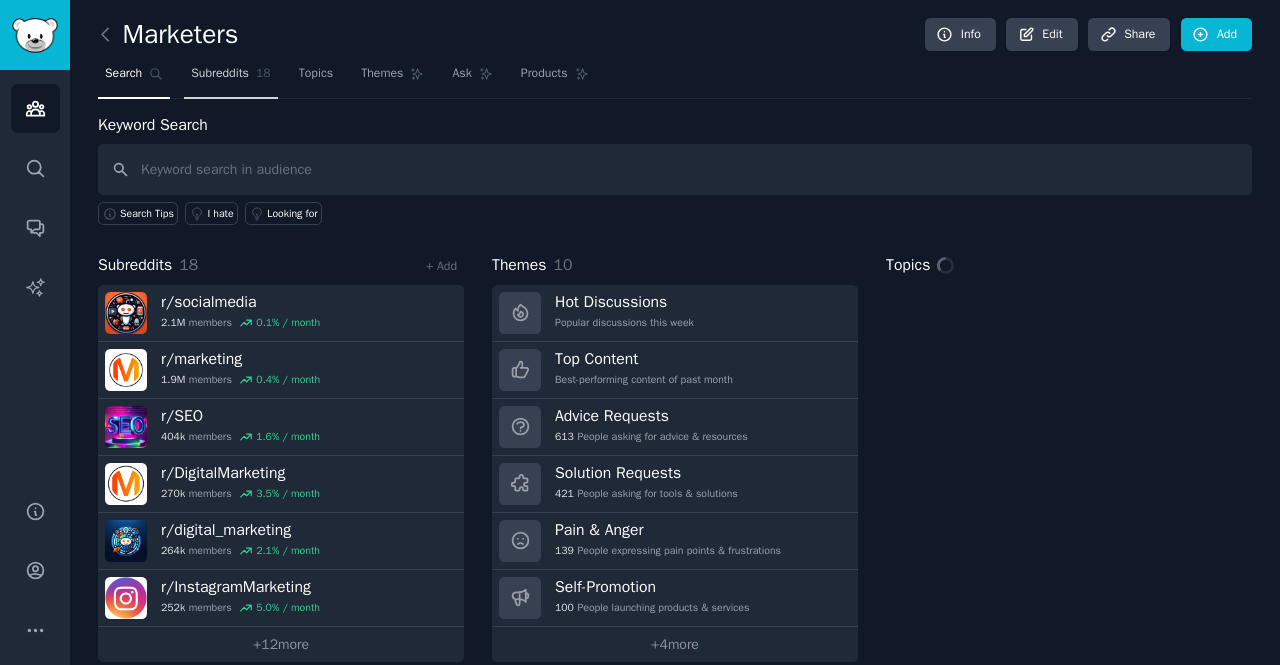 click on "Subreddits" at bounding box center [220, 74] 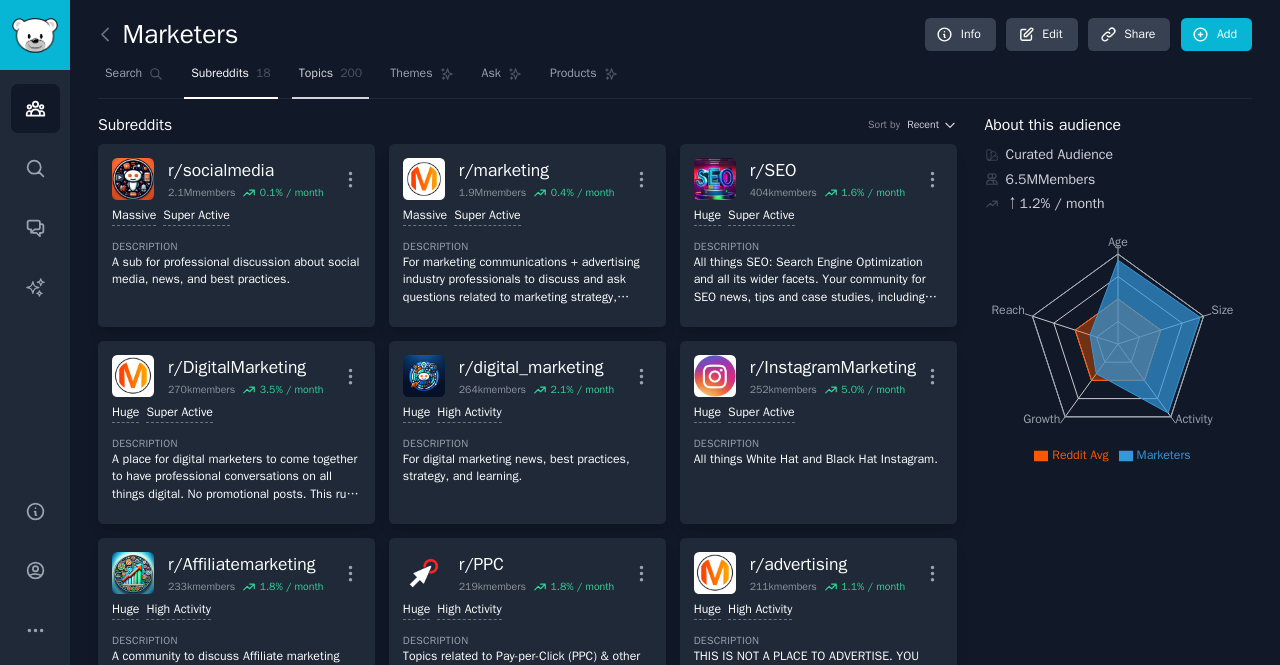 click on "Topics" at bounding box center [316, 74] 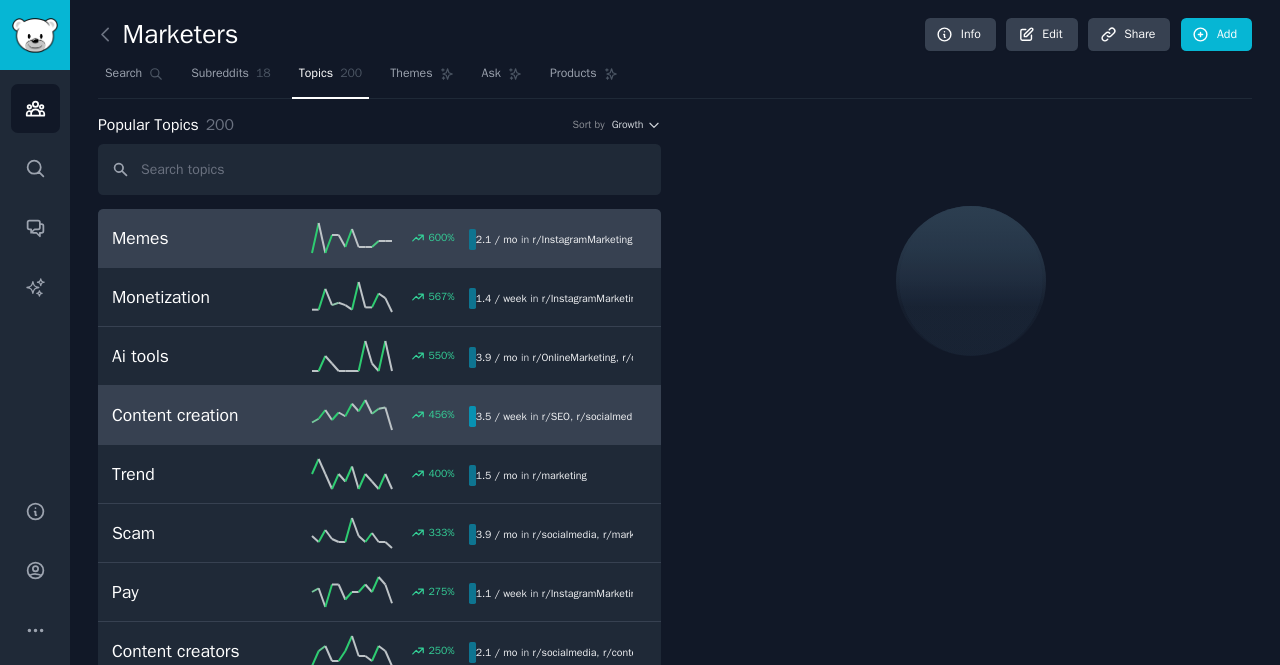click on "Content creation 456 % 3.5 / week  in    r/ SEO ,  r/ socialmedia ,   and  5  other s" at bounding box center (379, 415) 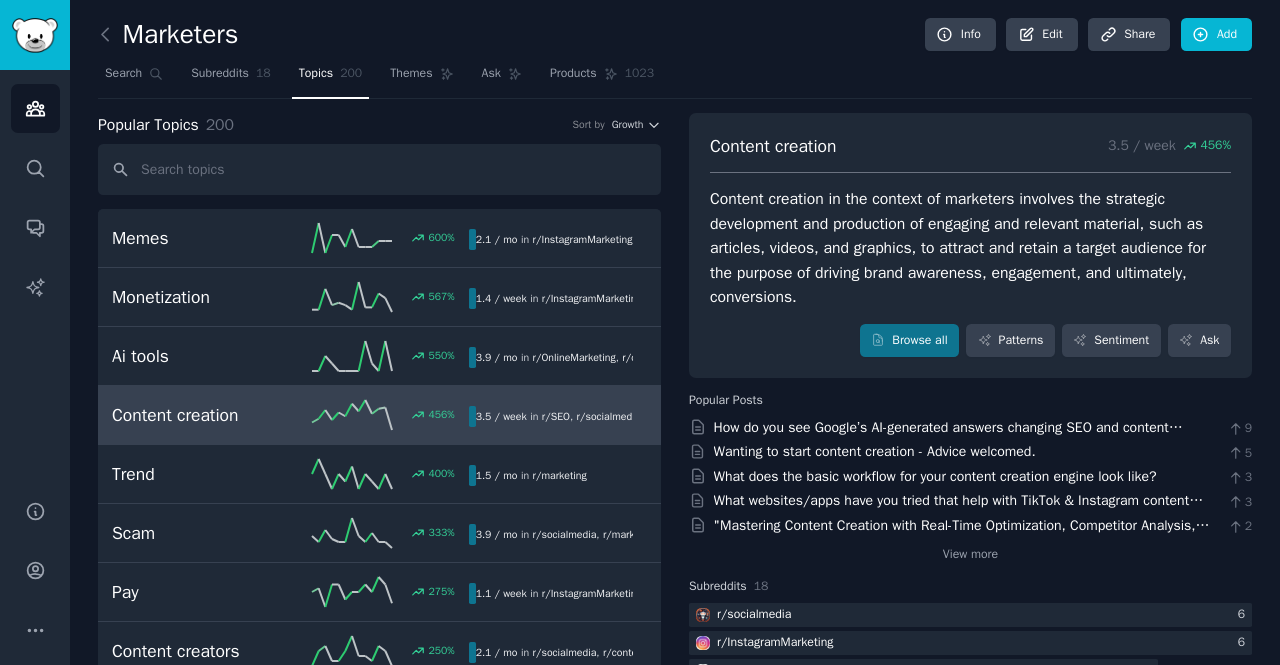 click on "Content creation in the context of marketers involves the strategic development and production of engaging and relevant material, such as articles, videos, and graphics, to attract and retain a target audience for the purpose of driving brand awareness, engagement, and ultimately, conversions." at bounding box center [970, 248] 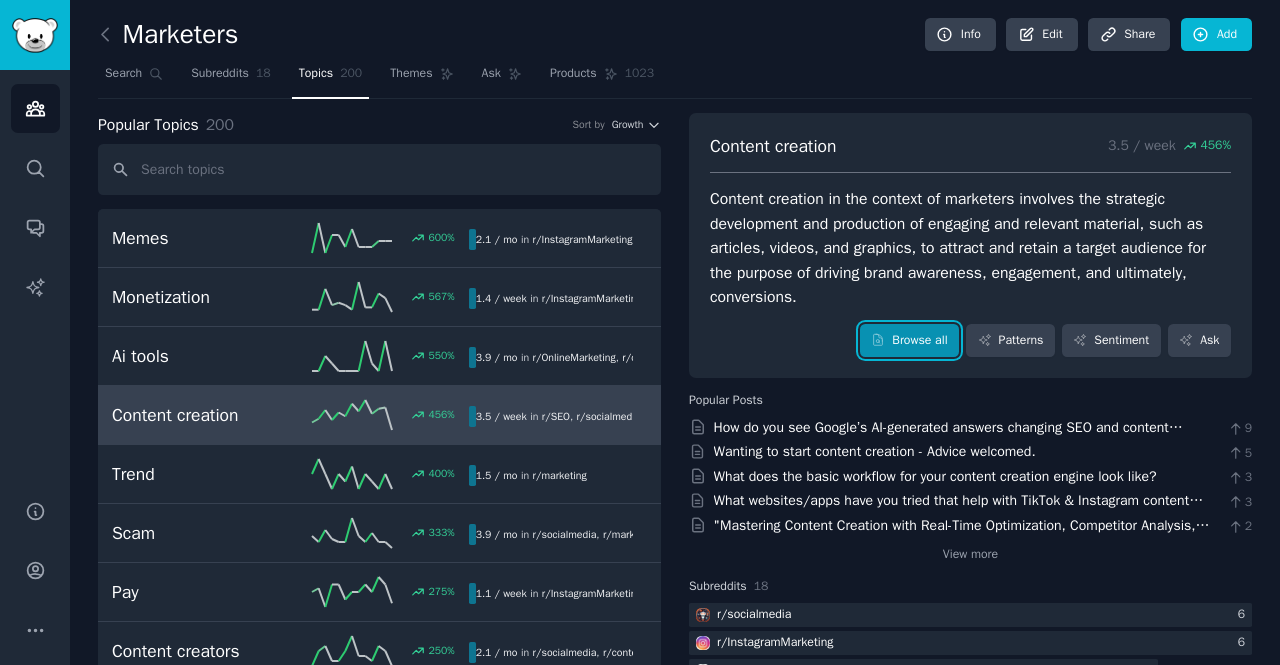 click on "Browse all" at bounding box center [909, 341] 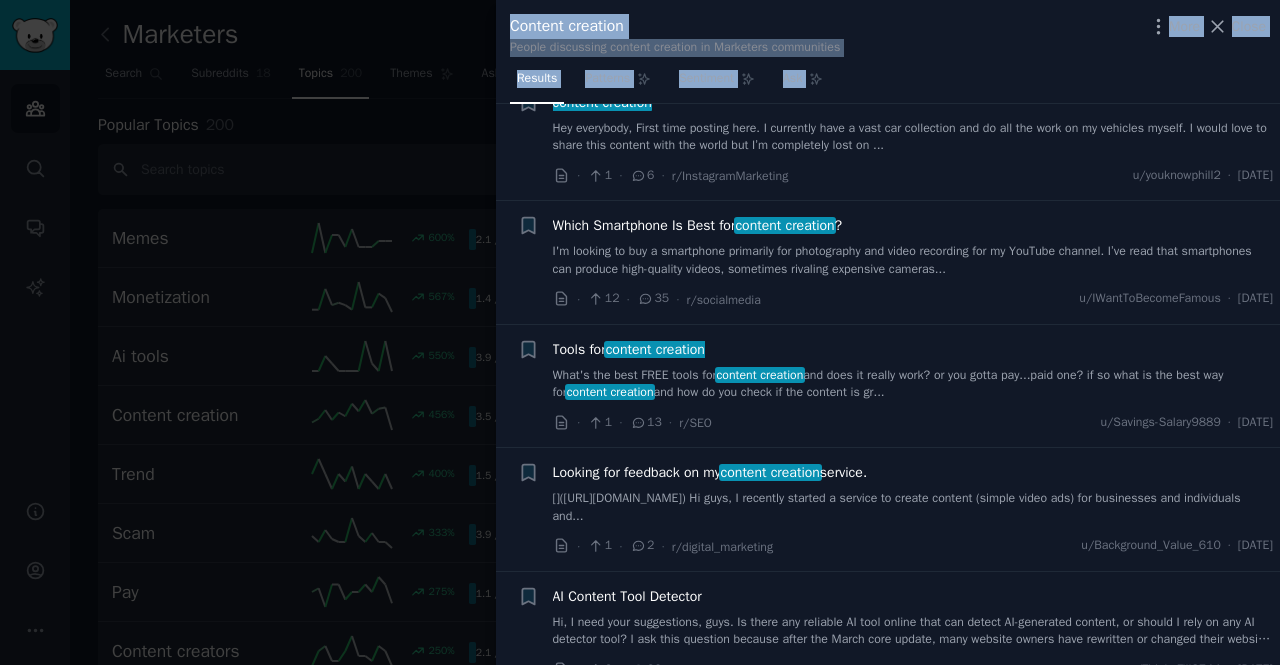 scroll, scrollTop: 11390, scrollLeft: 0, axis: vertical 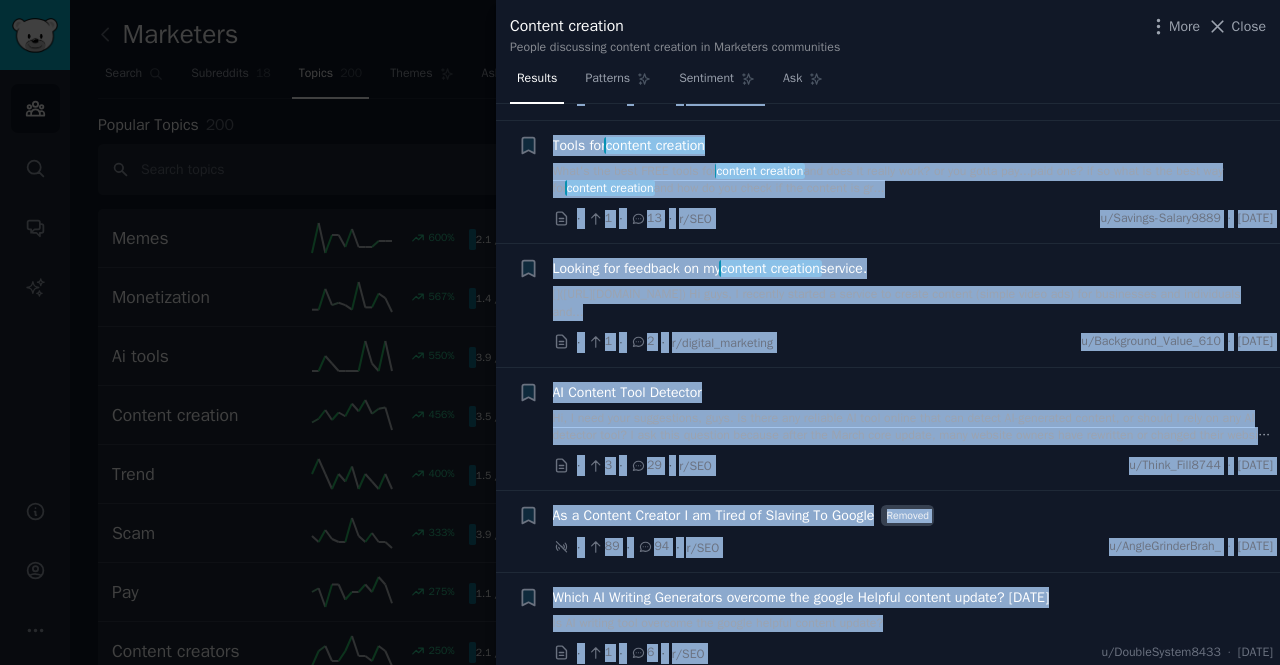 drag, startPoint x: 605, startPoint y: 111, endPoint x: 909, endPoint y: 624, distance: 596.3095 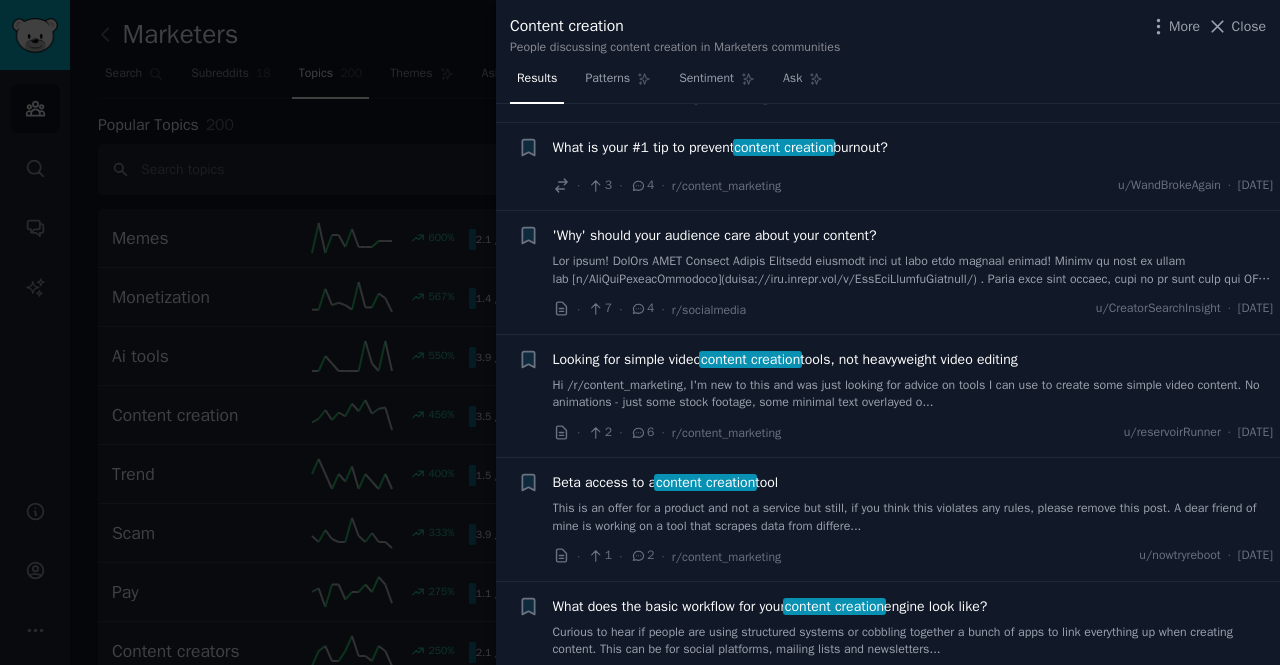 scroll, scrollTop: 0, scrollLeft: 0, axis: both 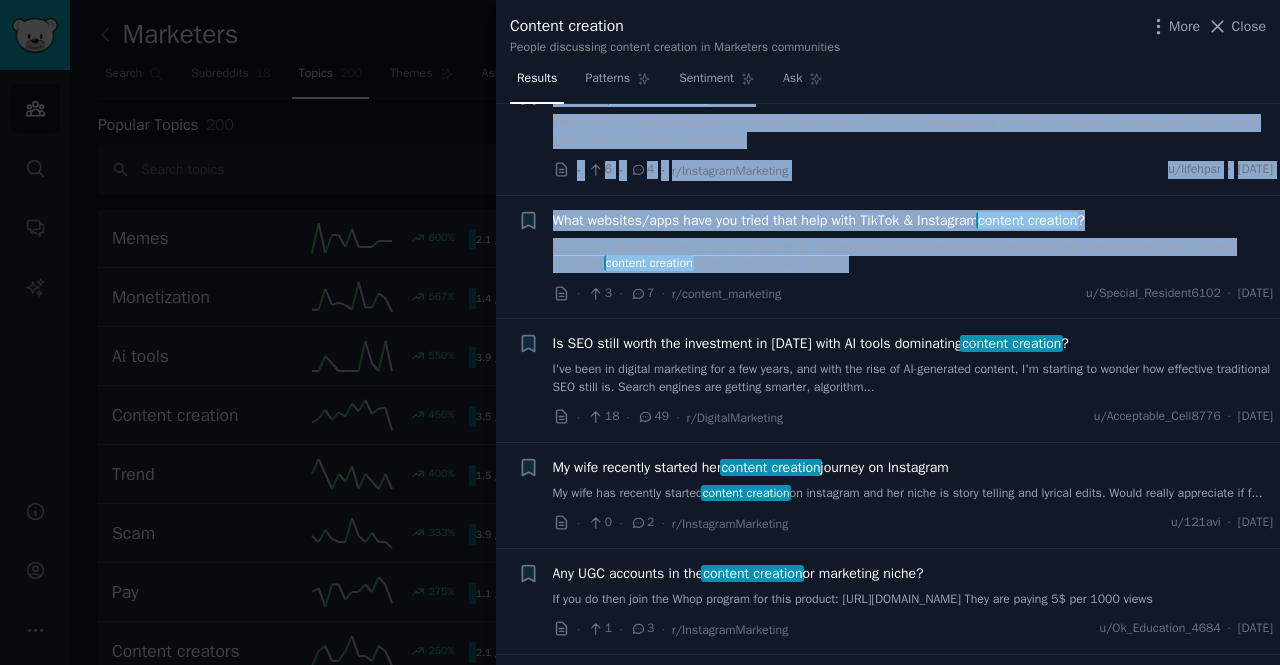 drag, startPoint x: 614, startPoint y: 143, endPoint x: 876, endPoint y: 257, distance: 285.72714 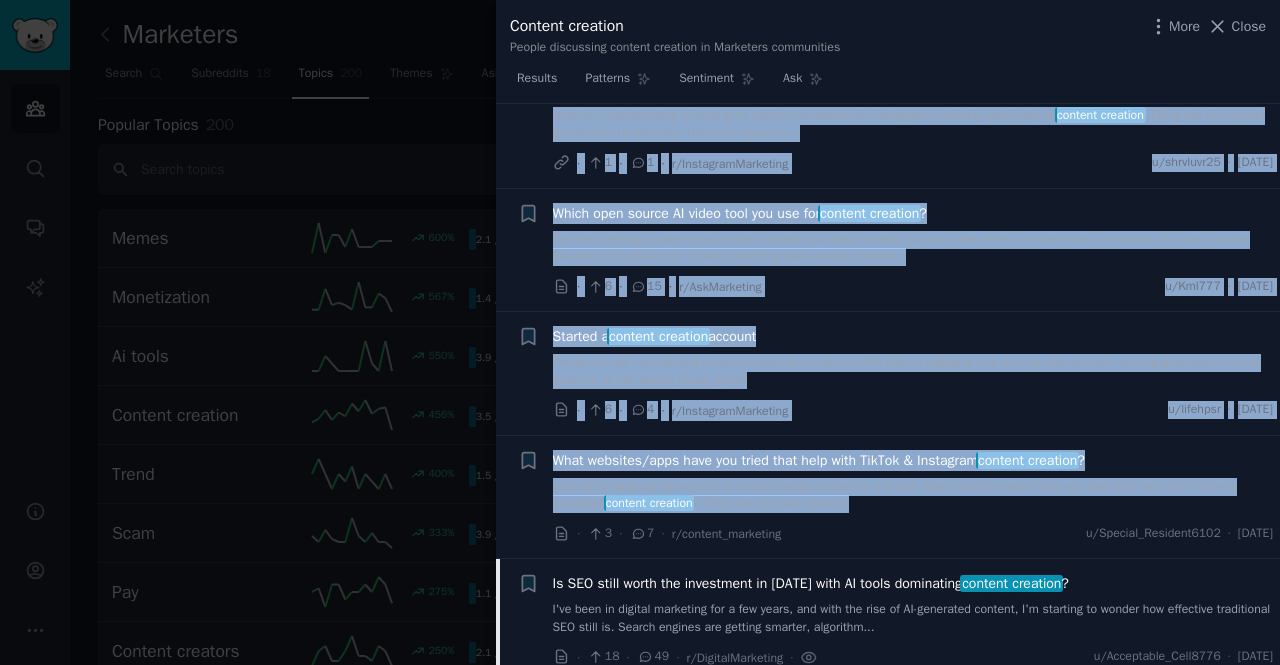 click on "Please tell me i am posting reels but views stuck around 200 and im engaging well with my new account, posting good reels, how to grow out of this starter phase grind?" at bounding box center [913, 371] 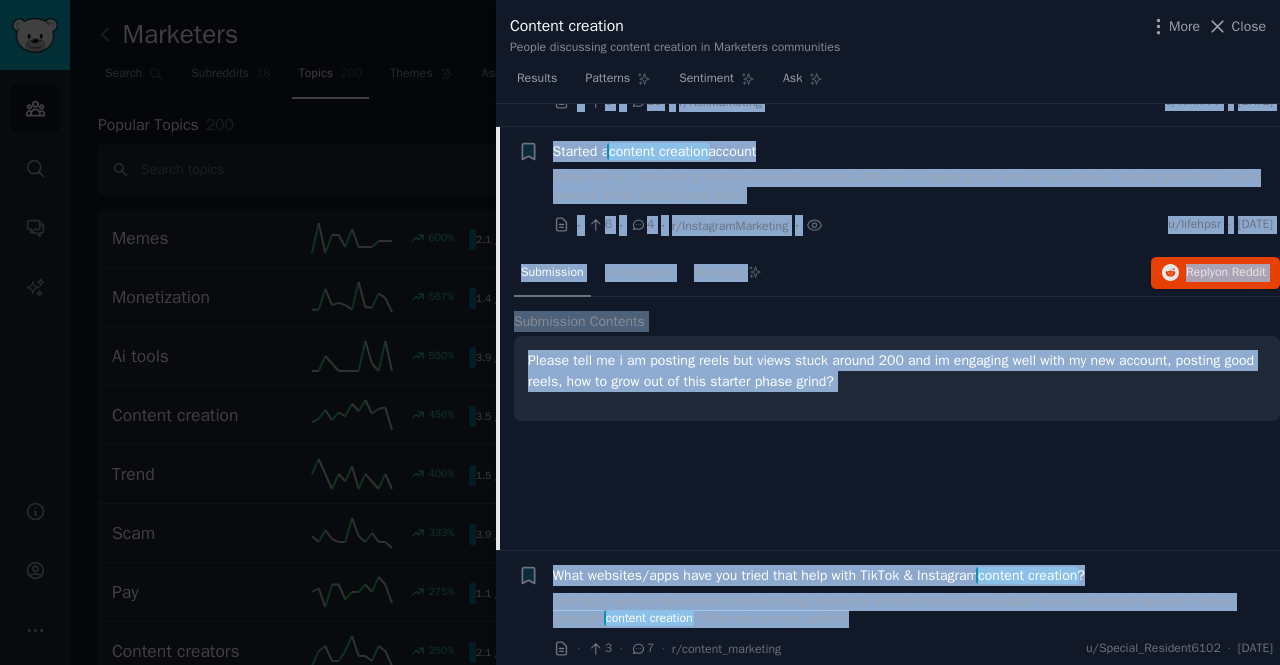 scroll, scrollTop: 3038, scrollLeft: 0, axis: vertical 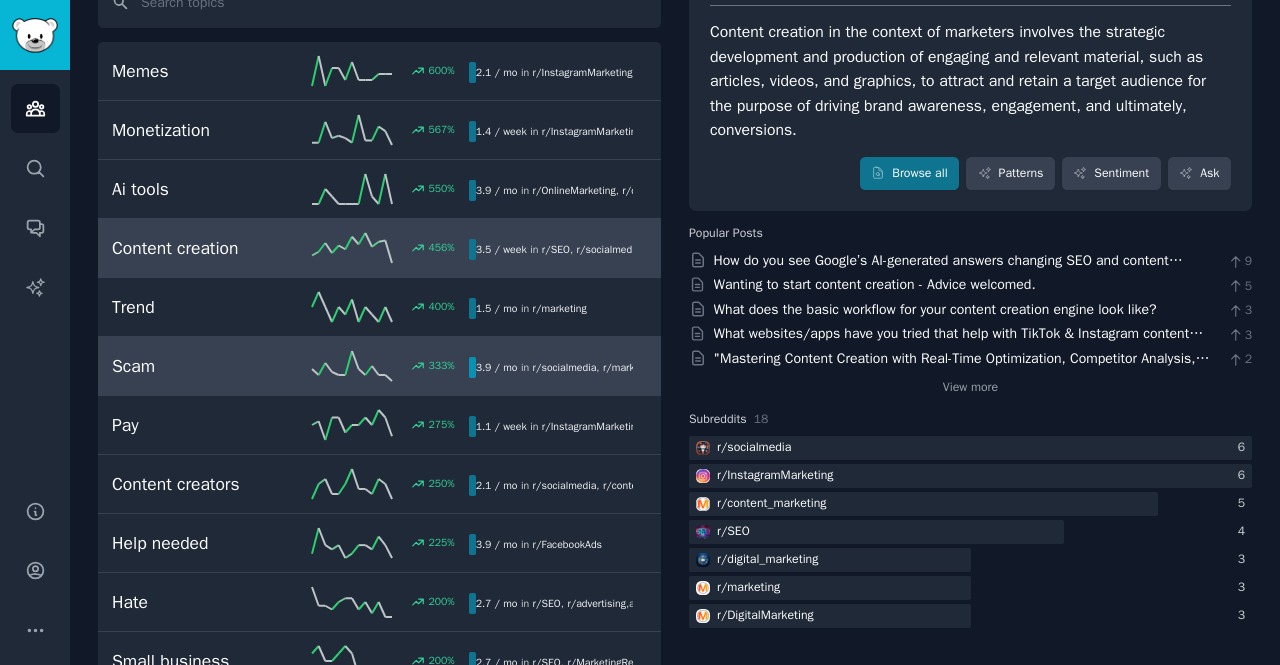 click on "Scam" at bounding box center (201, 366) 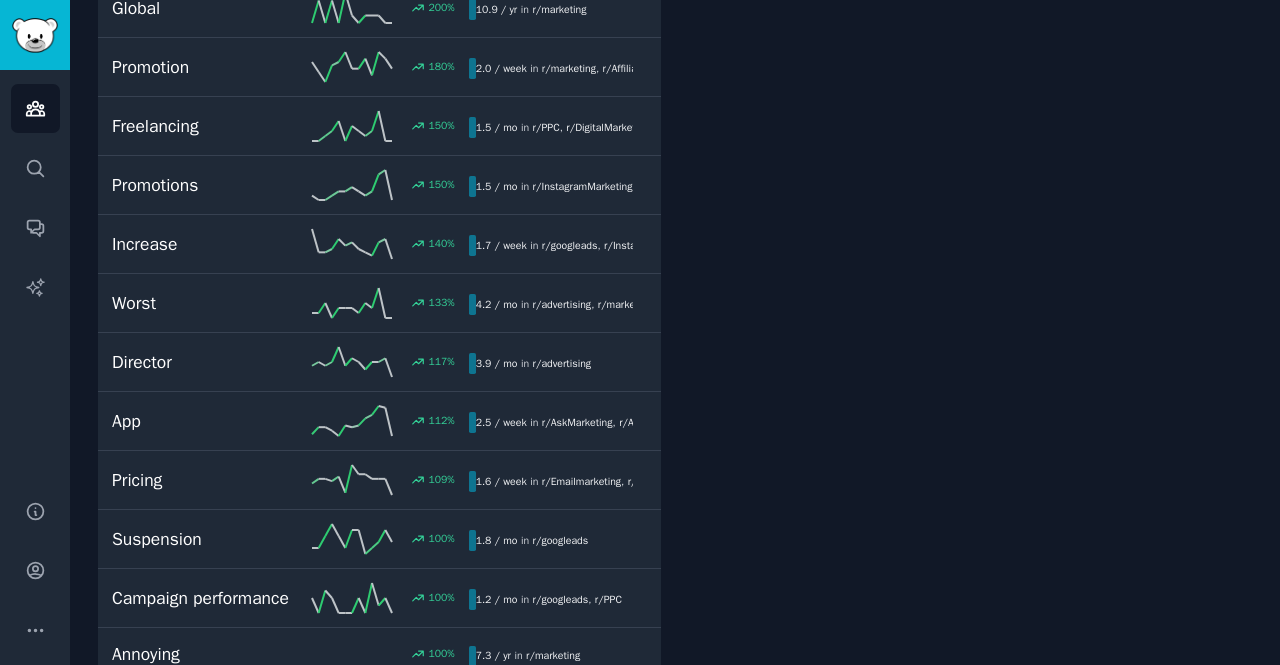 scroll, scrollTop: 914, scrollLeft: 0, axis: vertical 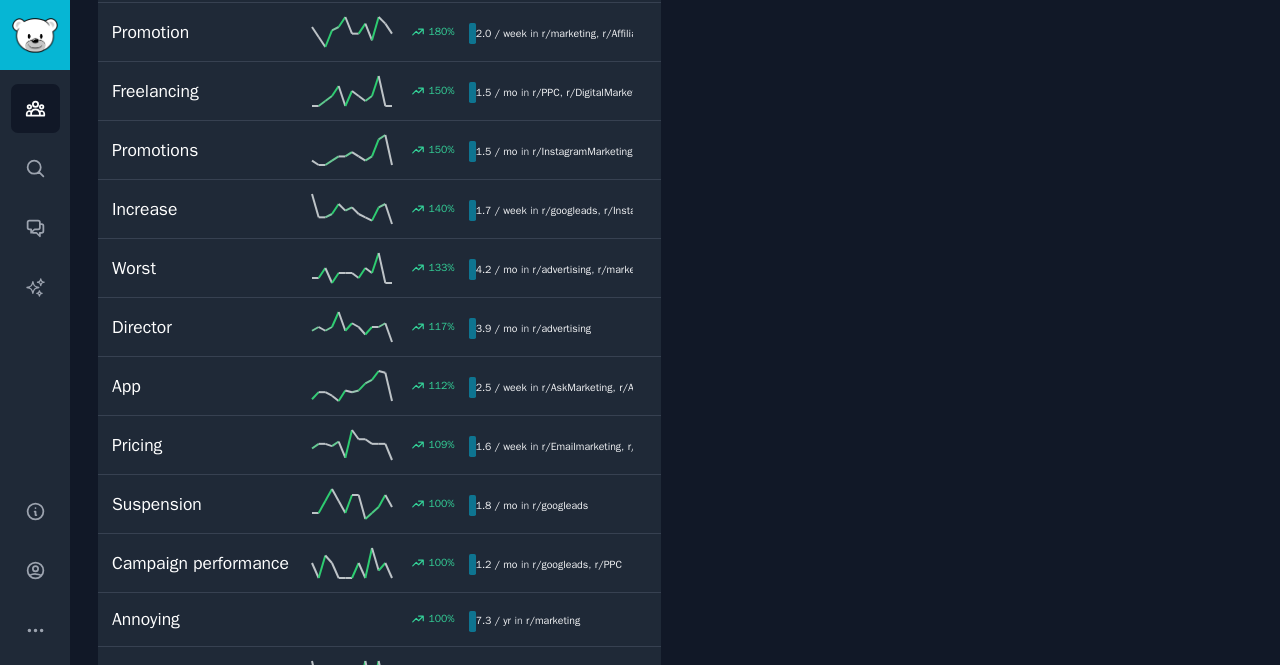 click on "App 112 % 2.5 / week  in    r/ AskMarketing ,  r/ Affiliatemarketing" at bounding box center (379, 386) 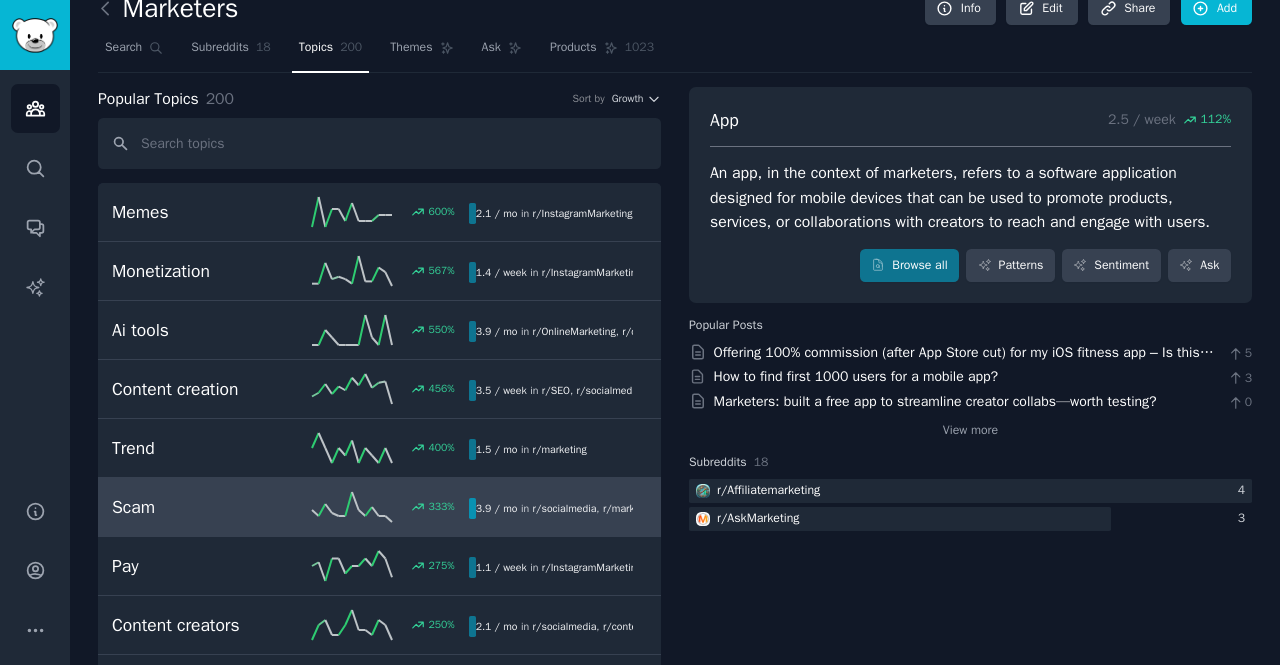 scroll, scrollTop: 14, scrollLeft: 0, axis: vertical 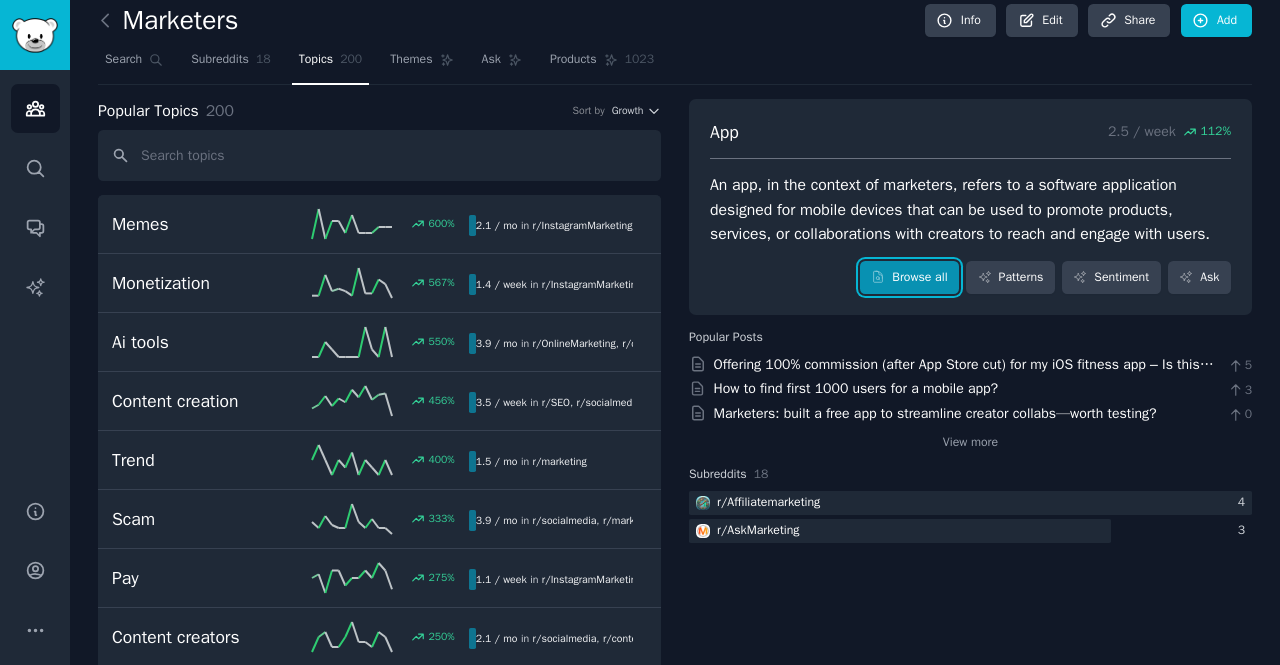 click on "Browse all" at bounding box center (909, 278) 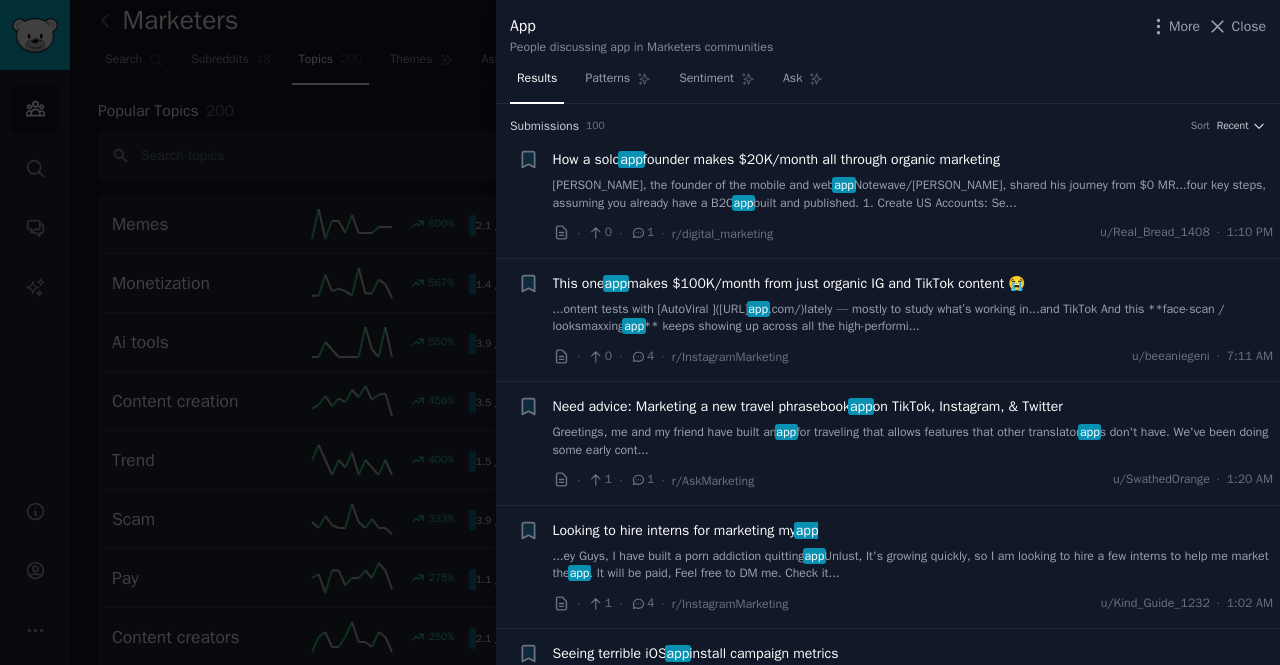 click on "This one  app  makes $100K/month from just organic IG and TikTok content 😭" at bounding box center (789, 283) 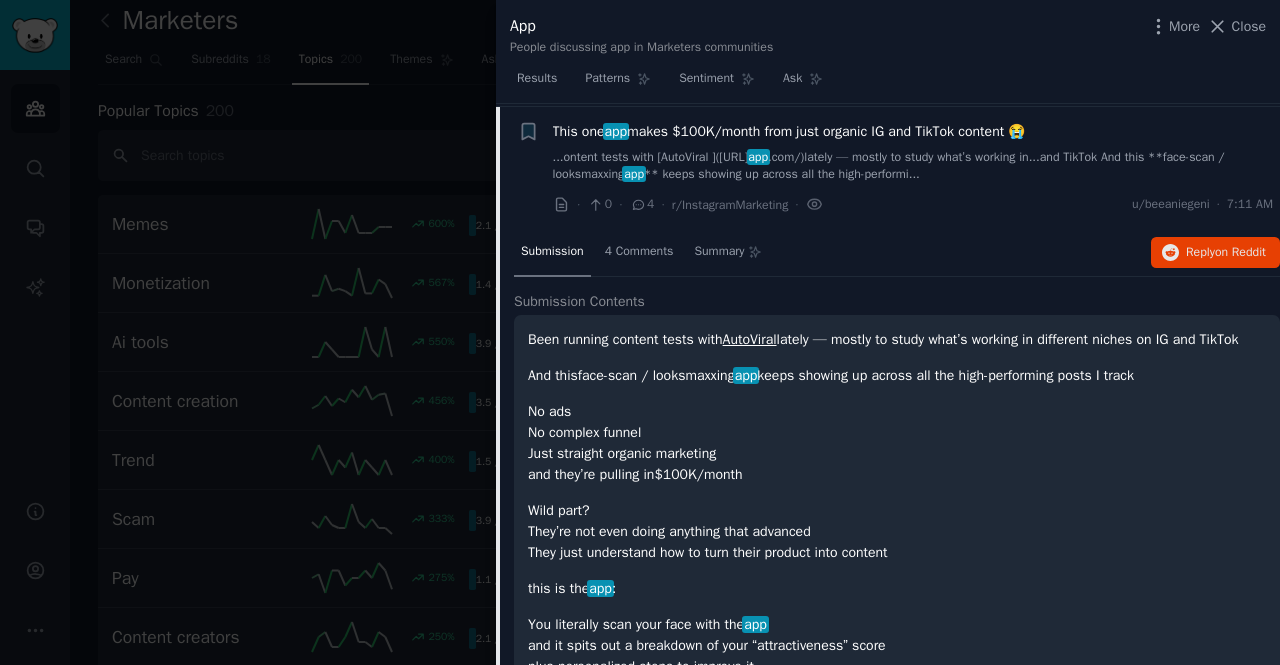 scroll, scrollTop: 154, scrollLeft: 0, axis: vertical 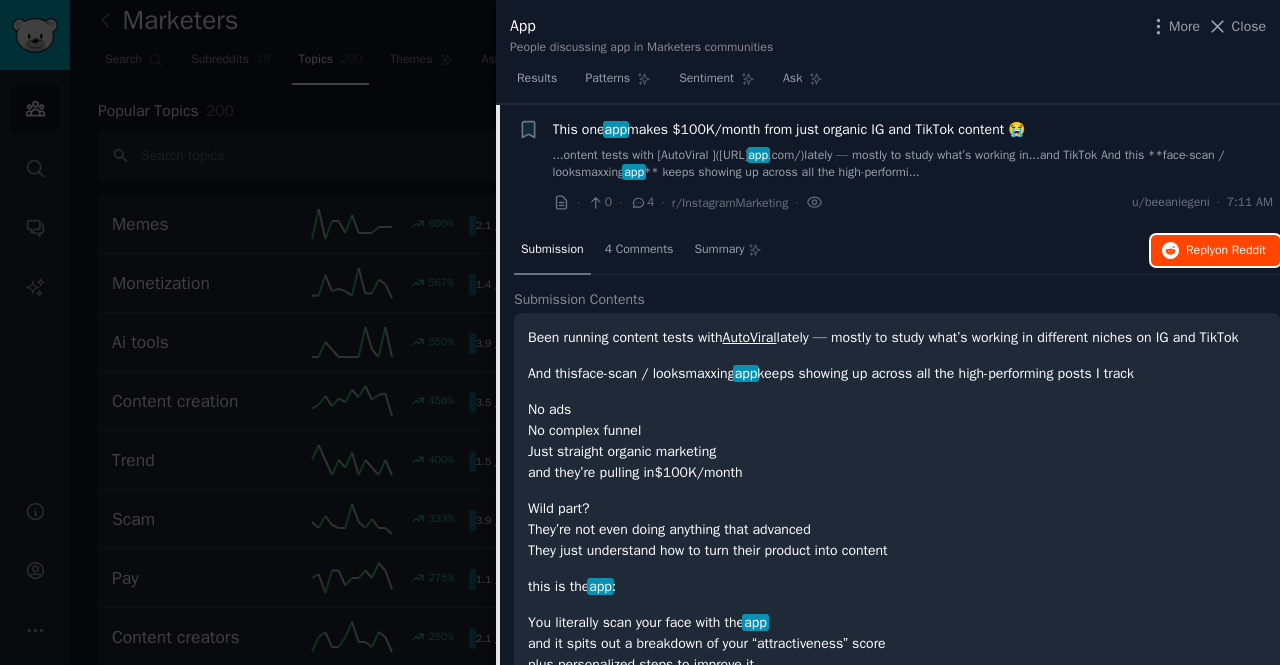 click on "Reply  on Reddit" at bounding box center (1226, 251) 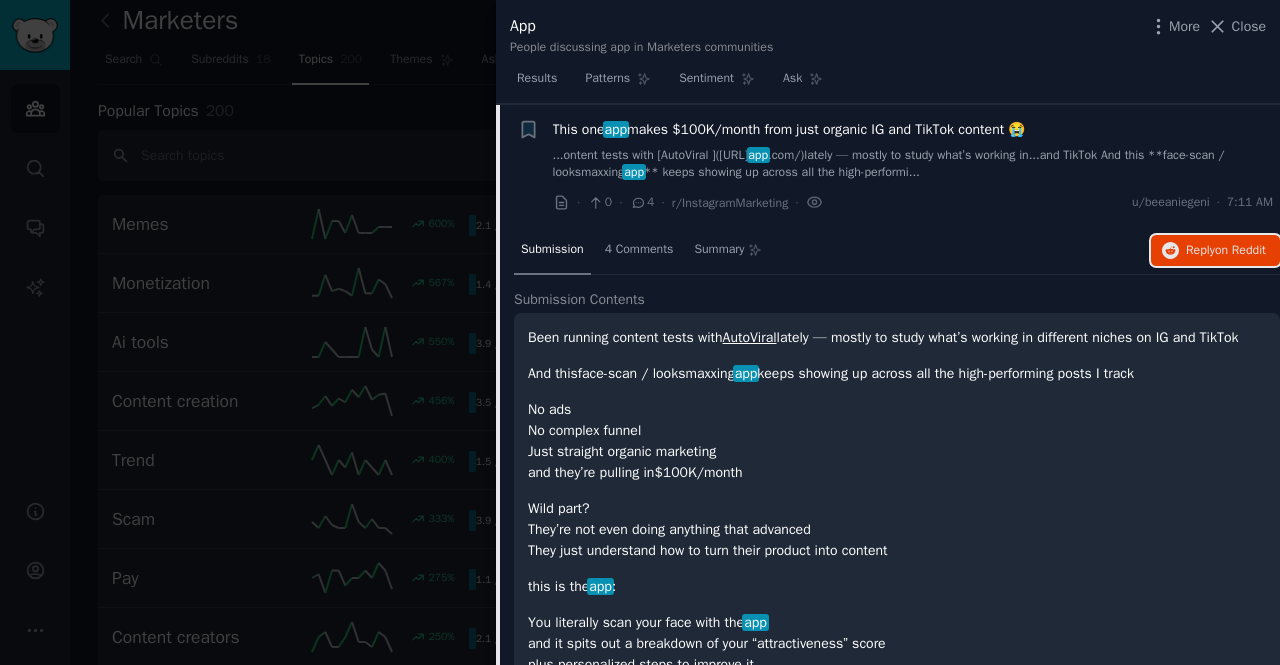 type 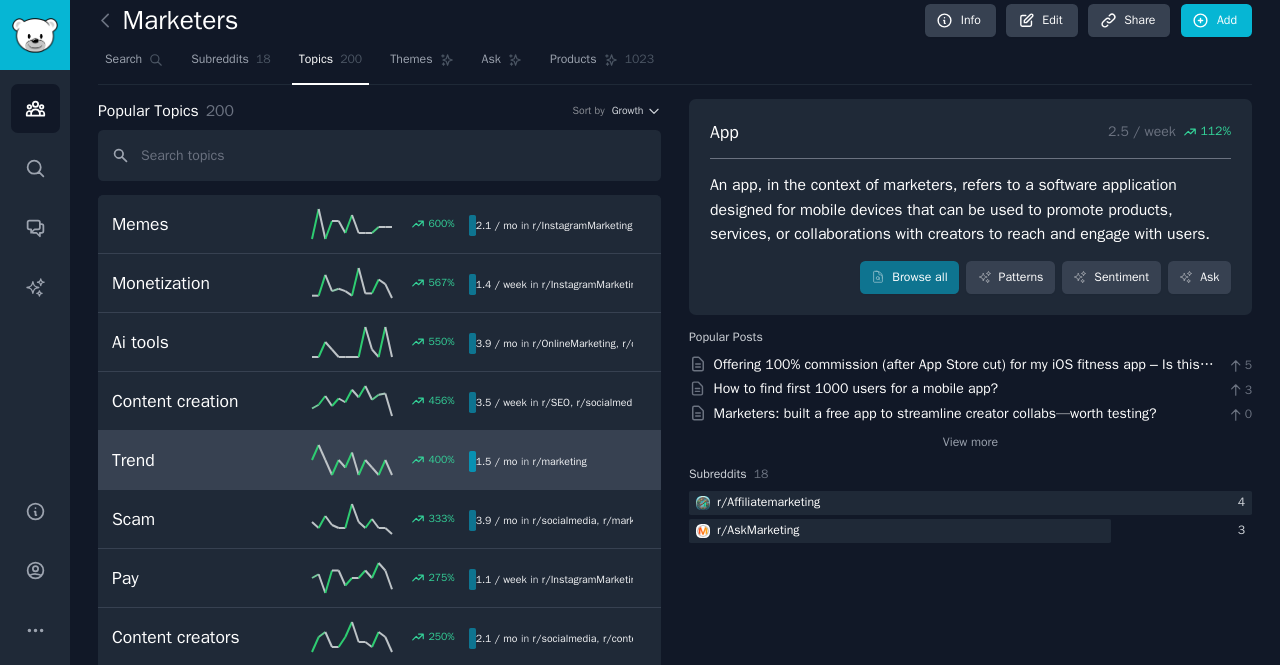 click on "Trend" at bounding box center [201, 460] 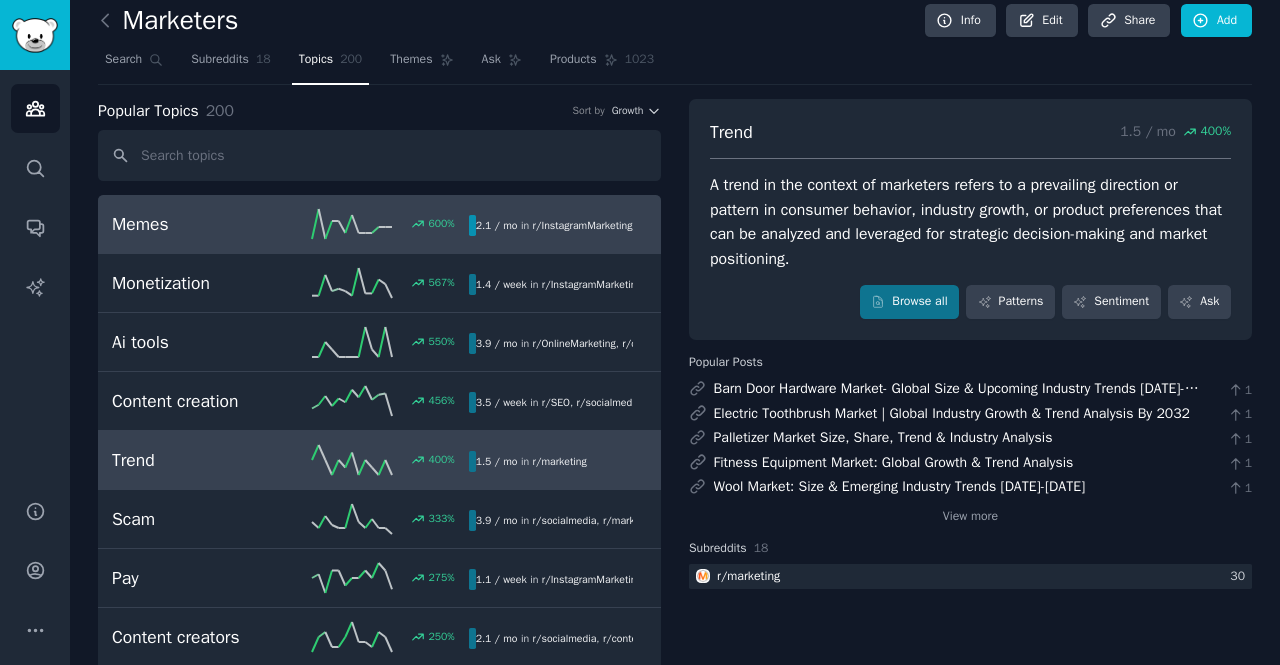 click on "Memes" at bounding box center [201, 224] 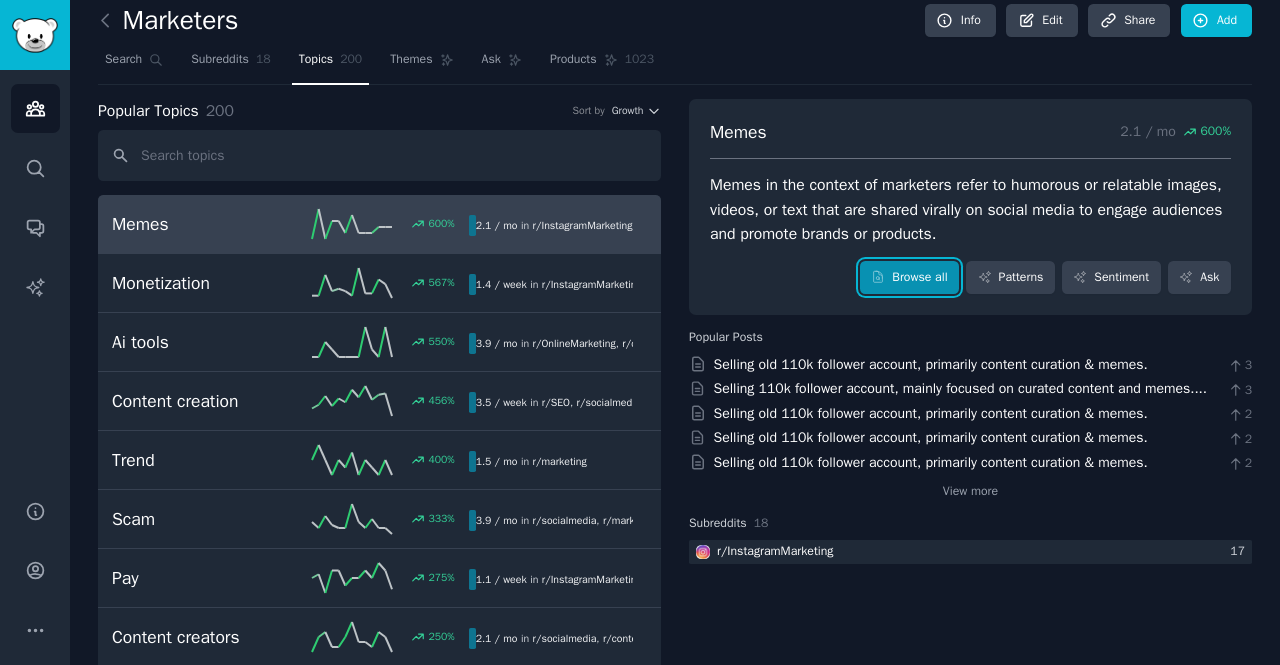 click on "Browse all" at bounding box center (909, 278) 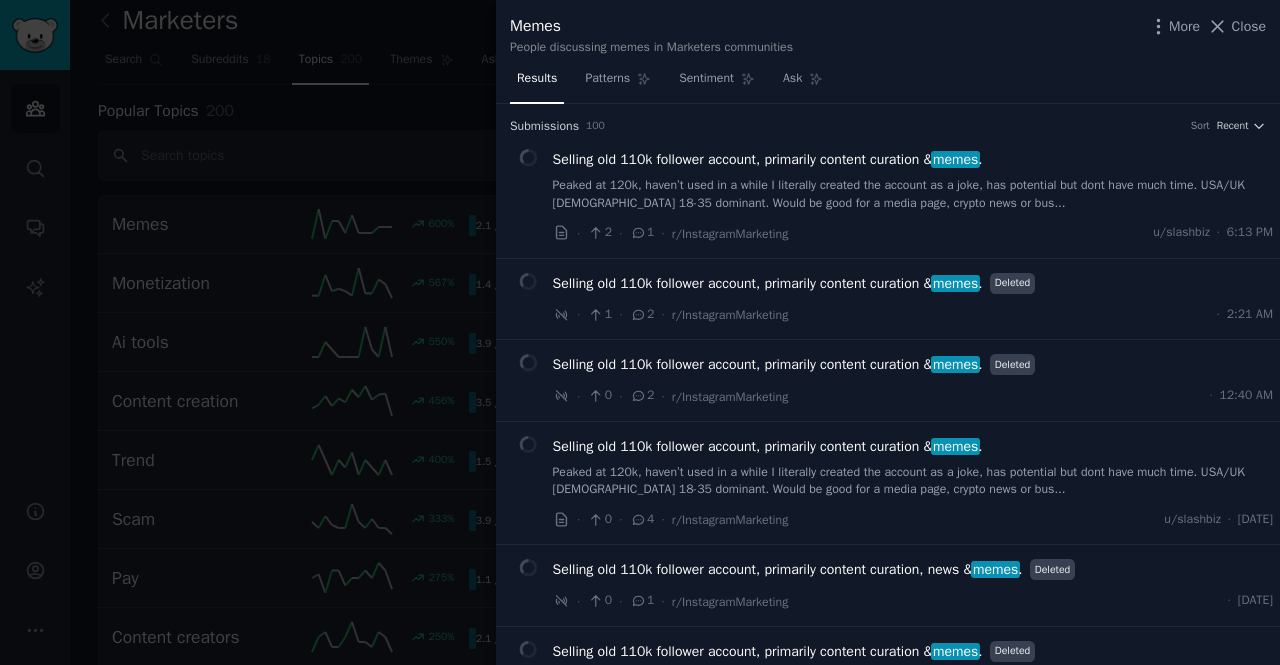 drag, startPoint x: 410, startPoint y: 329, endPoint x: 450, endPoint y: 301, distance: 48.82622 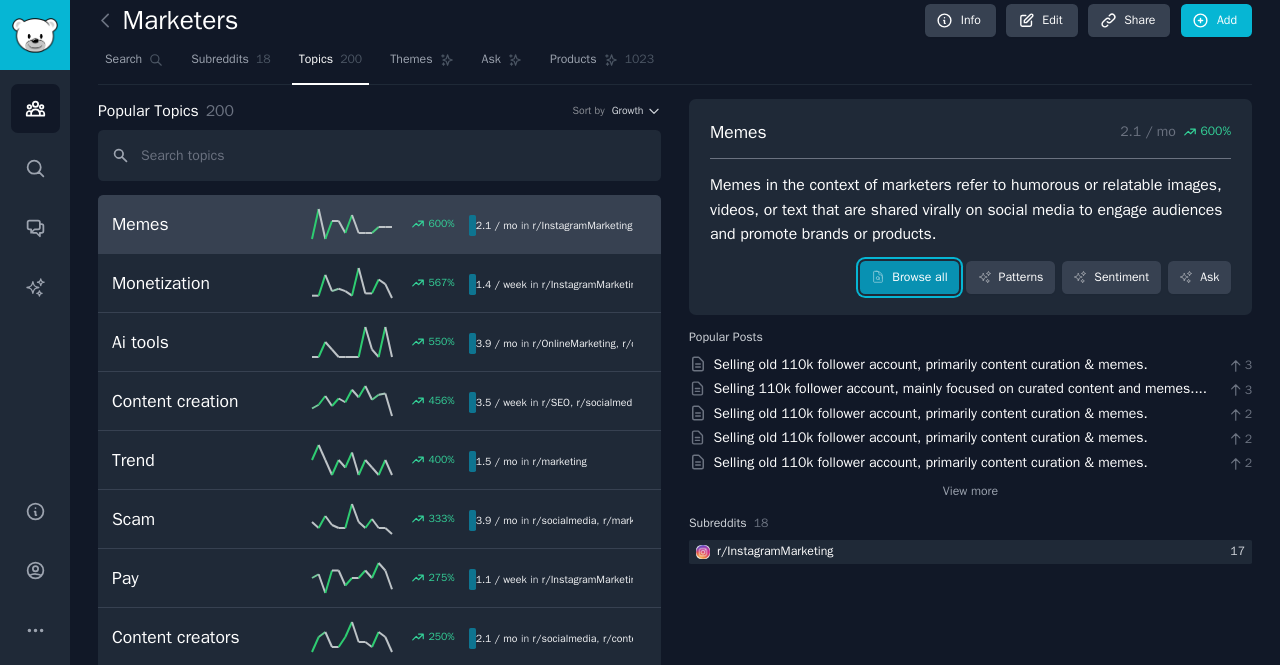 click on "Browse all" at bounding box center [909, 278] 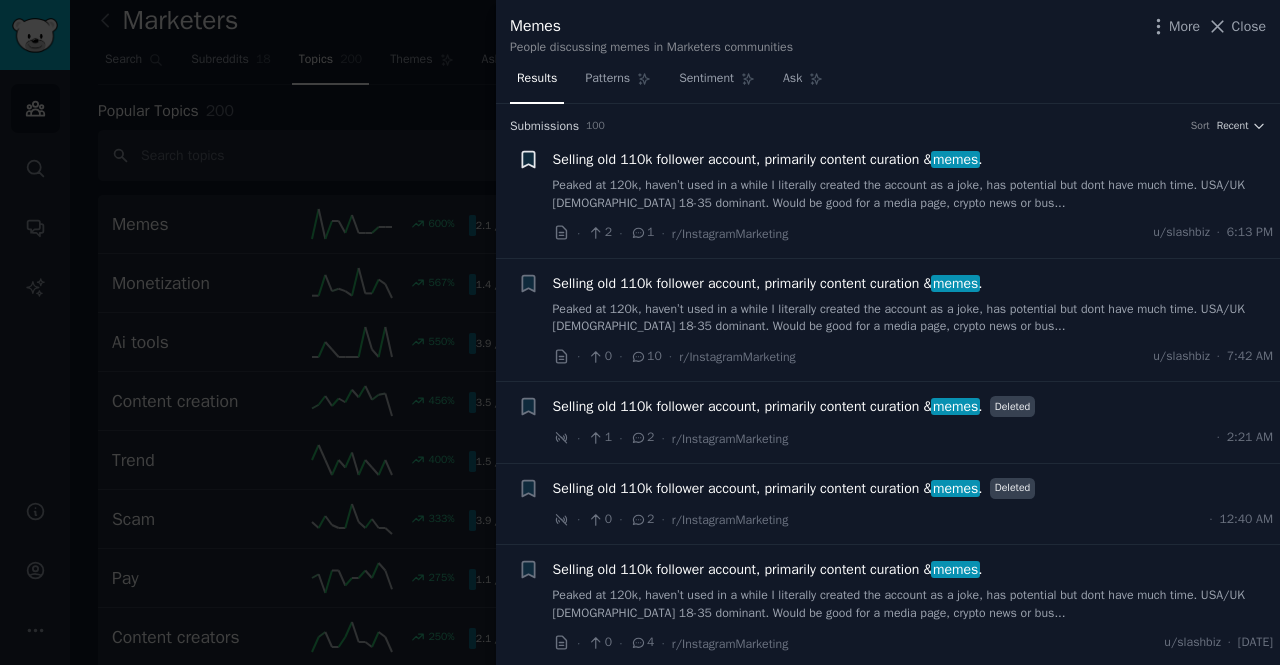 click 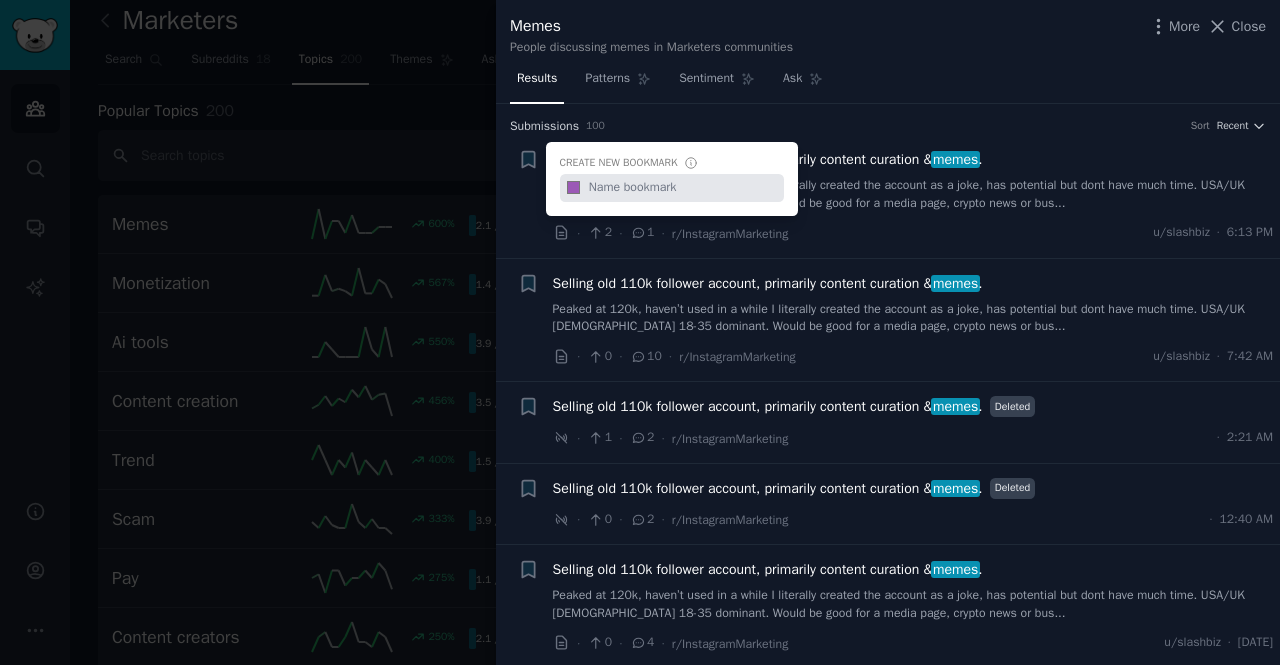 click at bounding box center (640, 332) 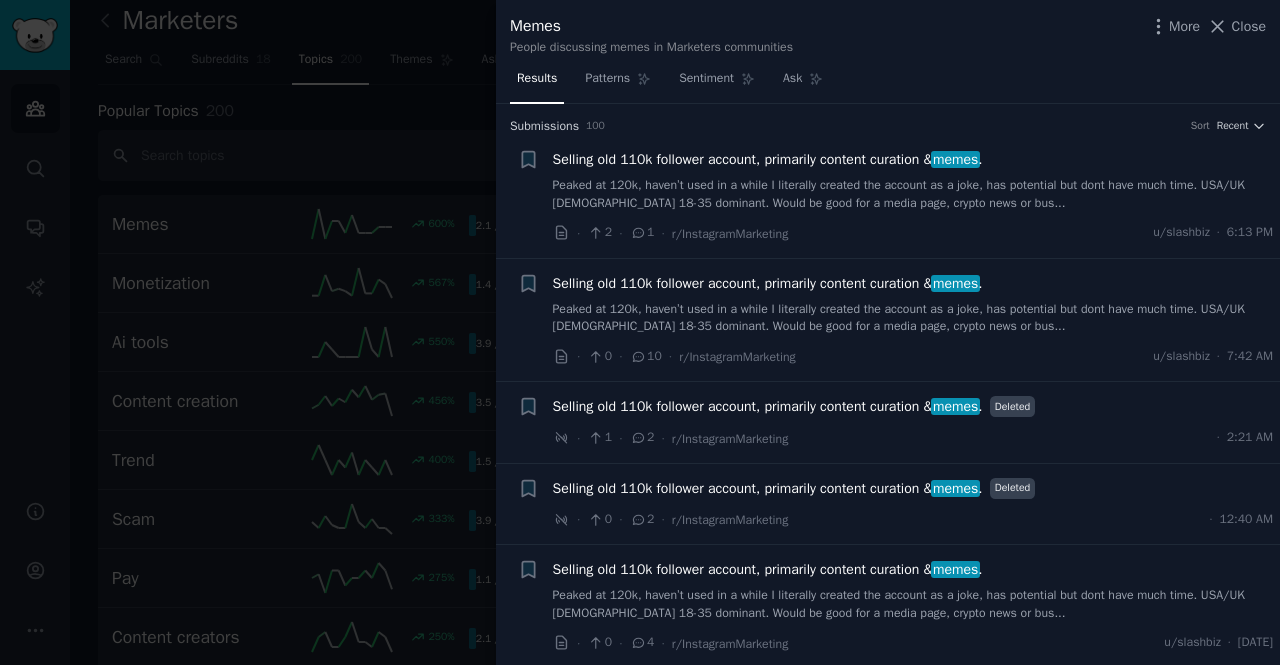 click at bounding box center [640, 332] 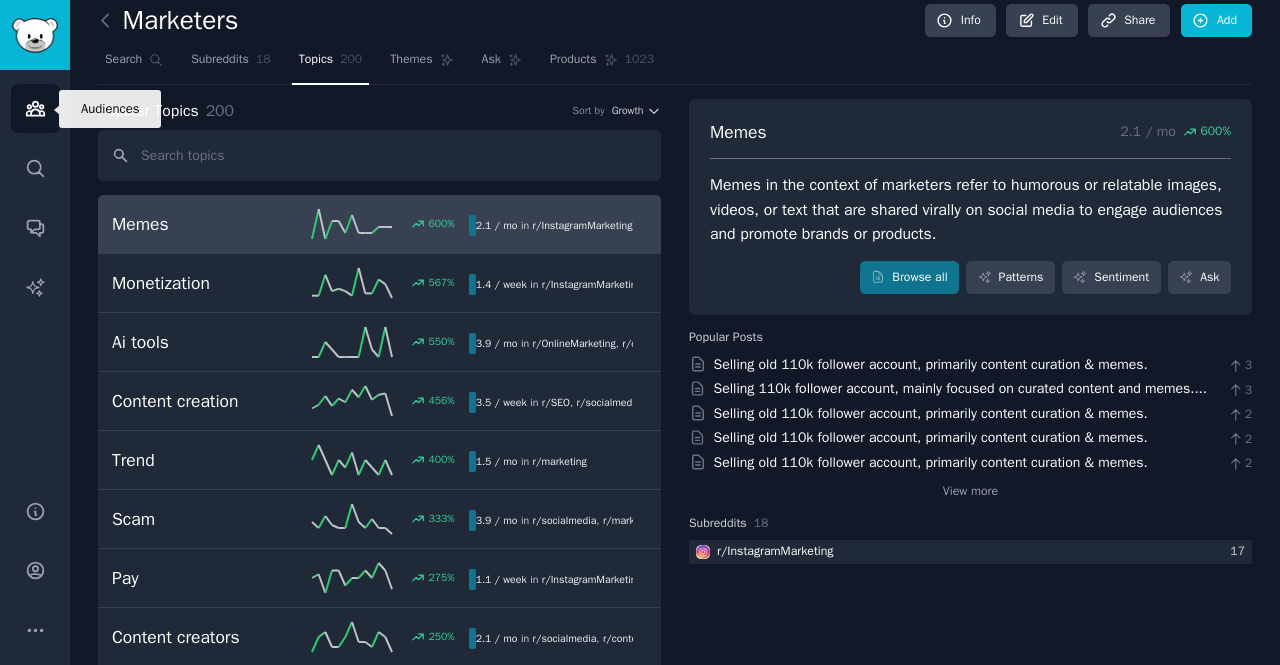 click on "Audiences" at bounding box center (35, 108) 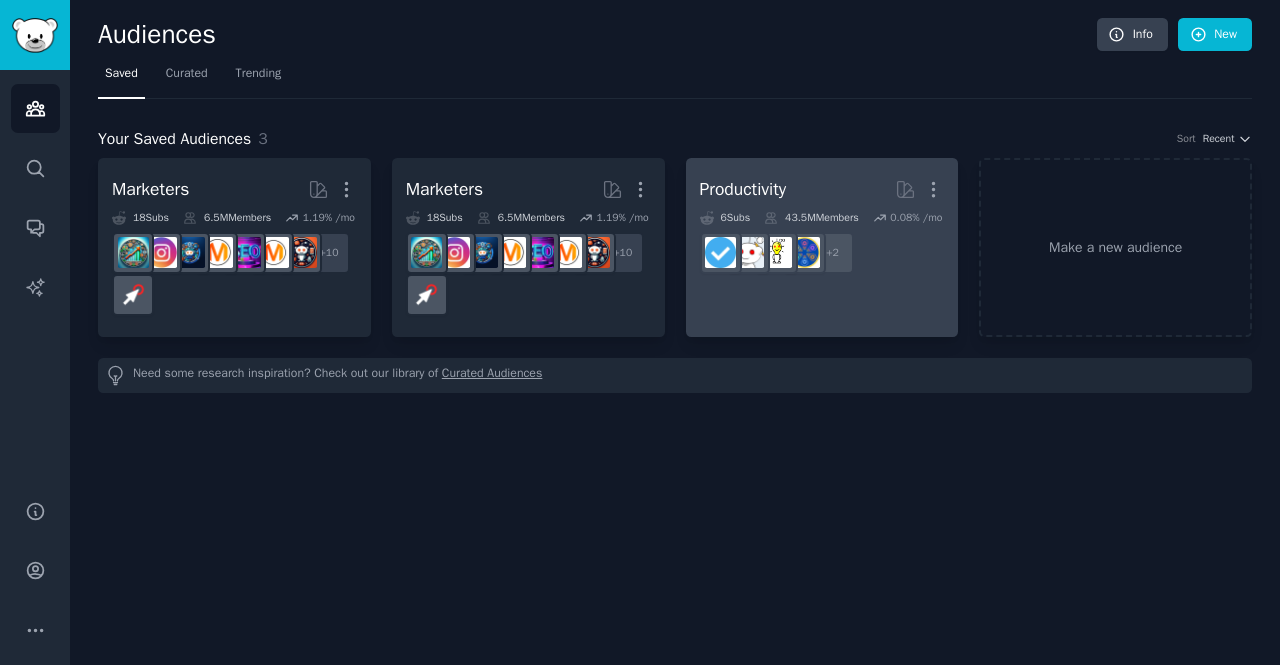 click on "Productivity" at bounding box center (743, 189) 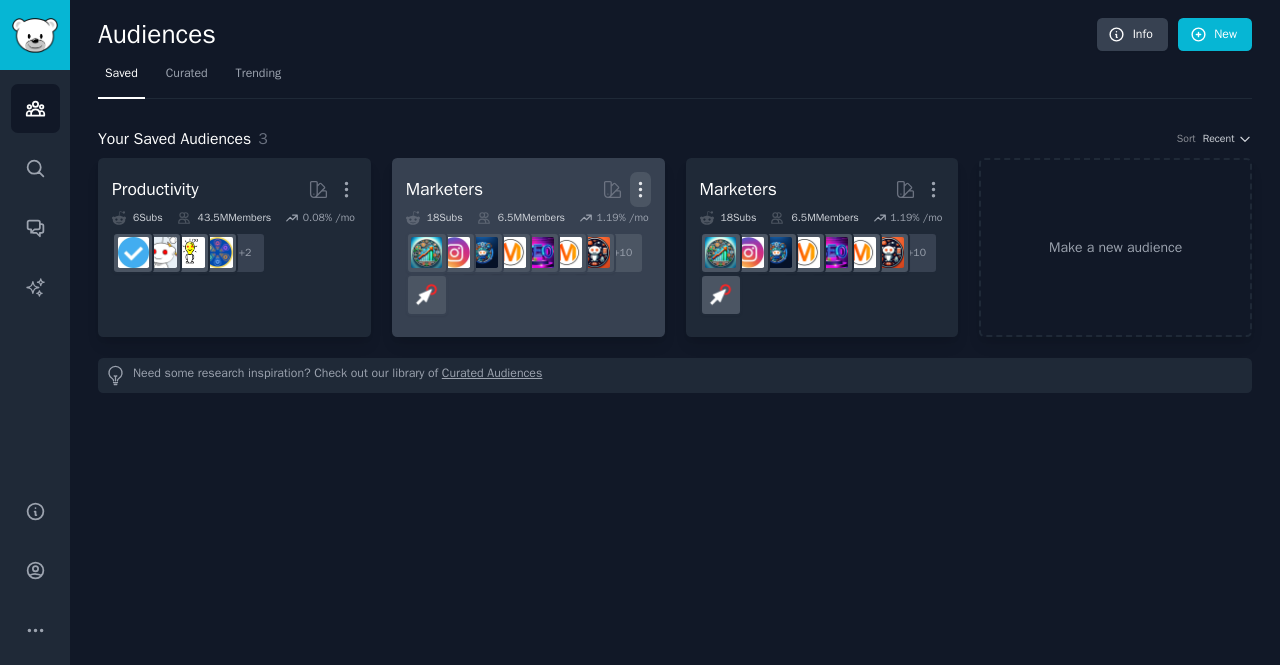 click 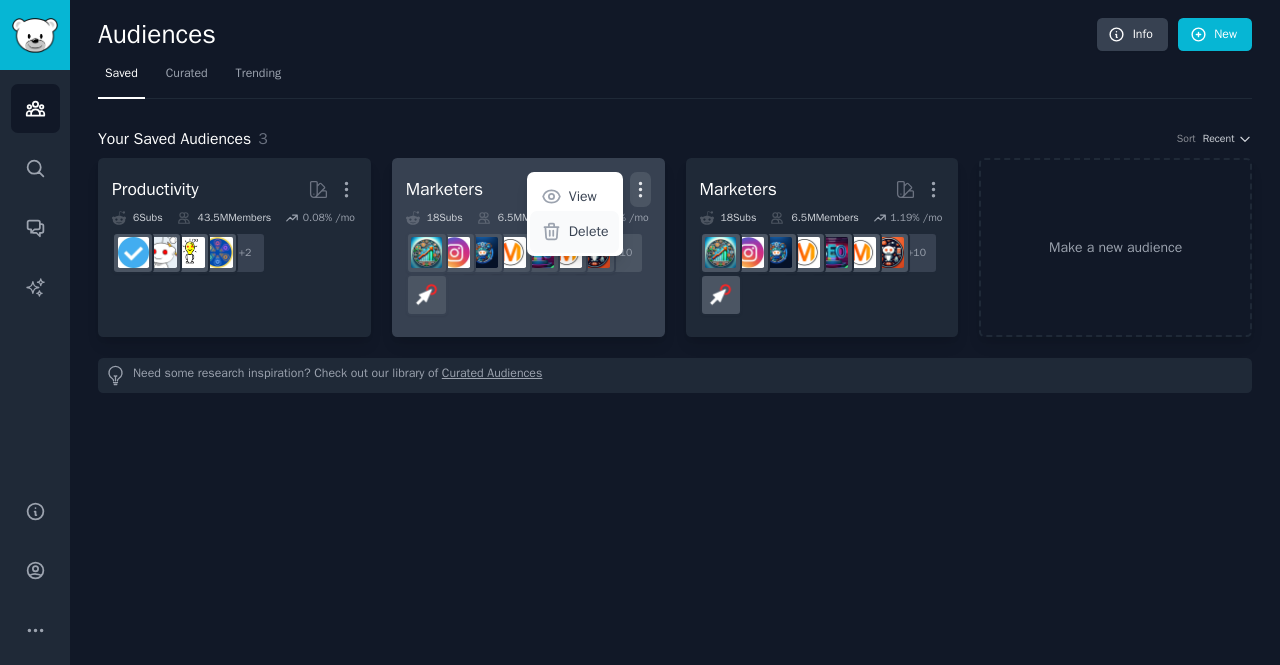 click on "Delete" at bounding box center (574, 232) 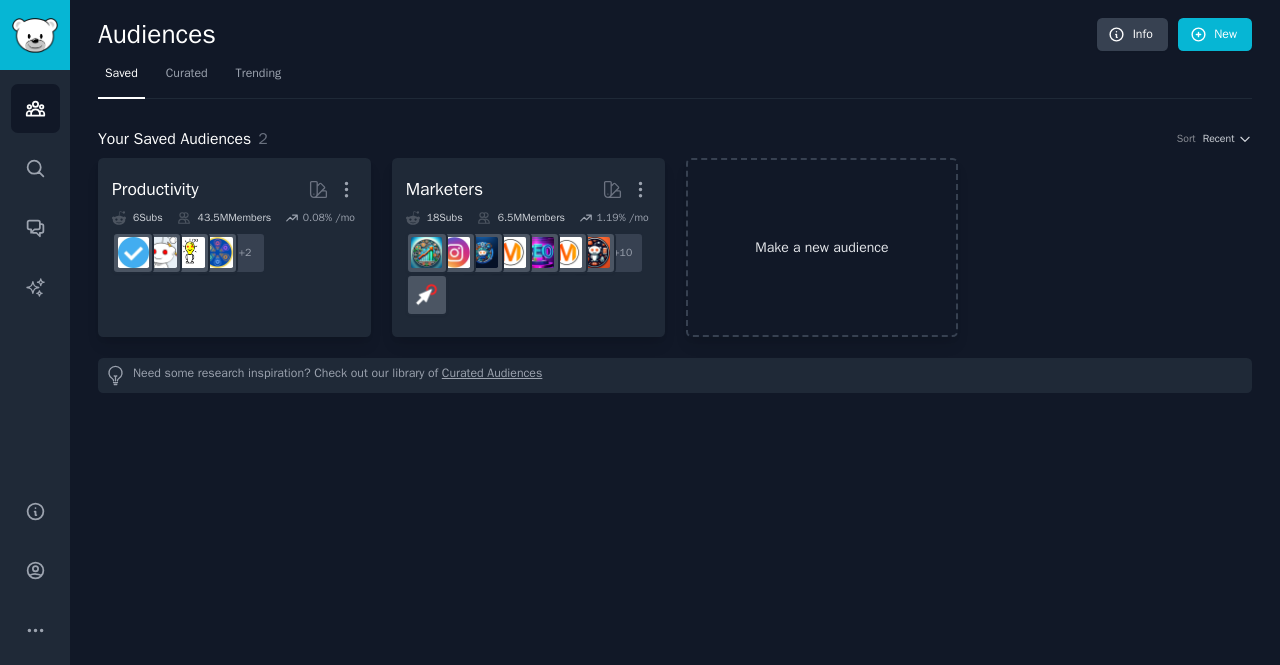 click on "Make a new audience" at bounding box center [822, 247] 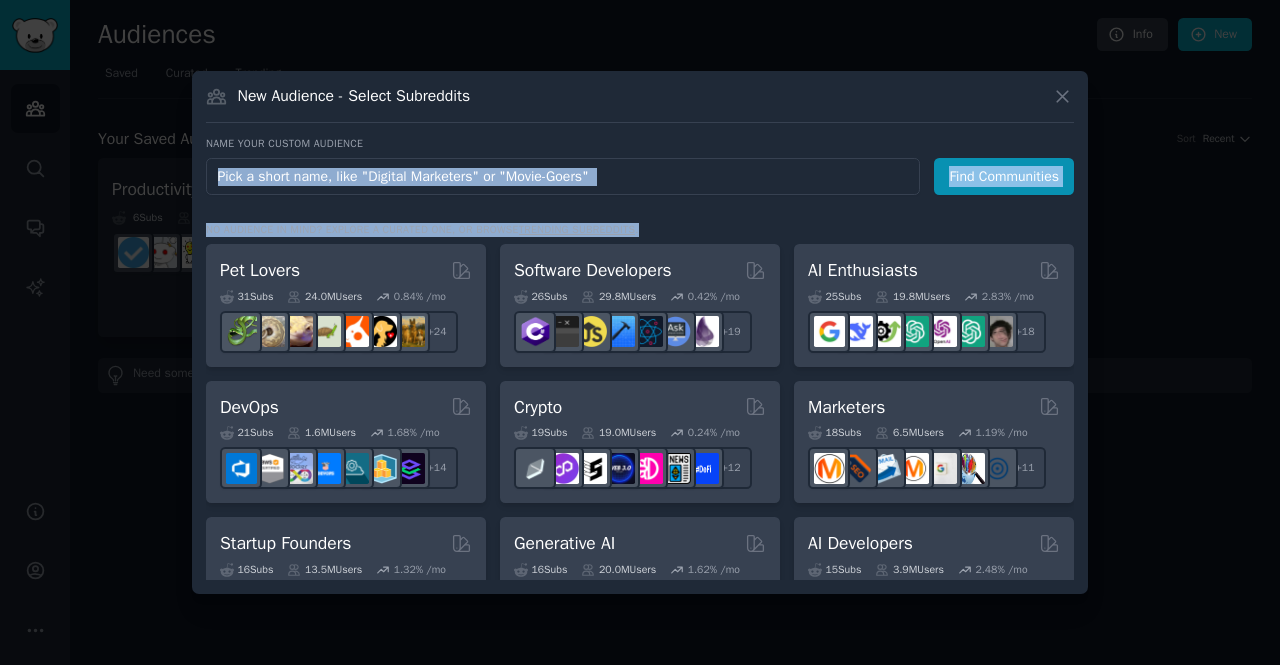drag, startPoint x: 775, startPoint y: 232, endPoint x: 770, endPoint y: 180, distance: 52.23983 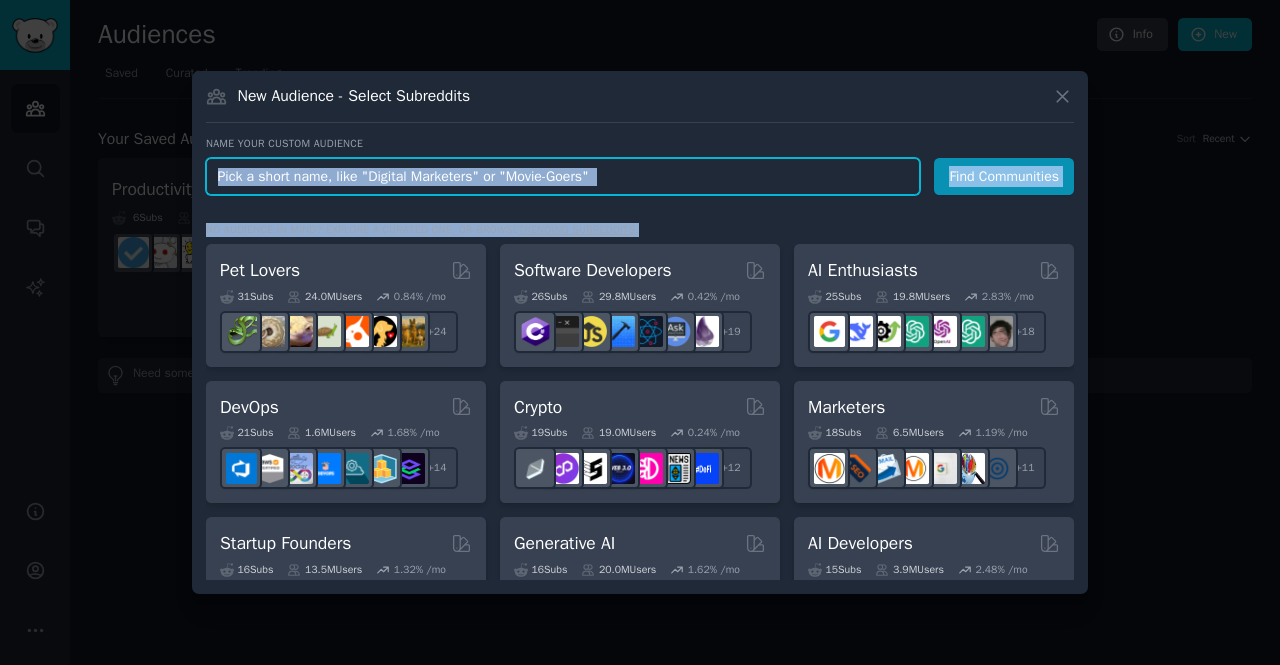 click at bounding box center (563, 176) 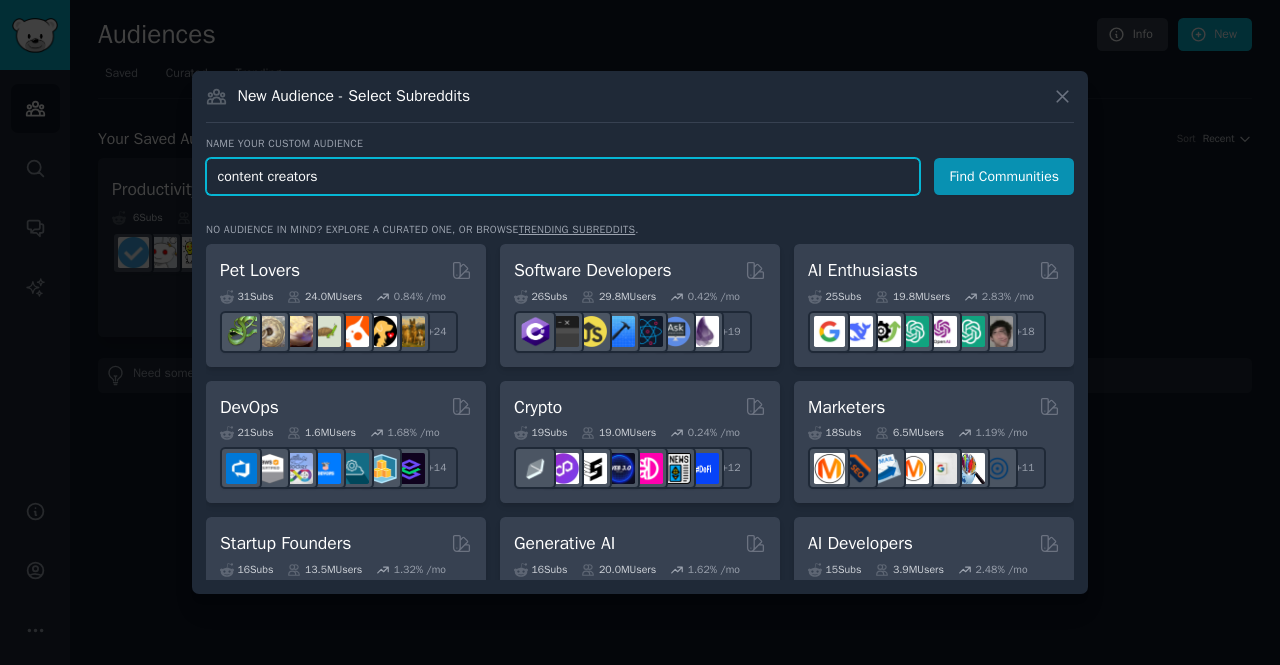 type on "content creators" 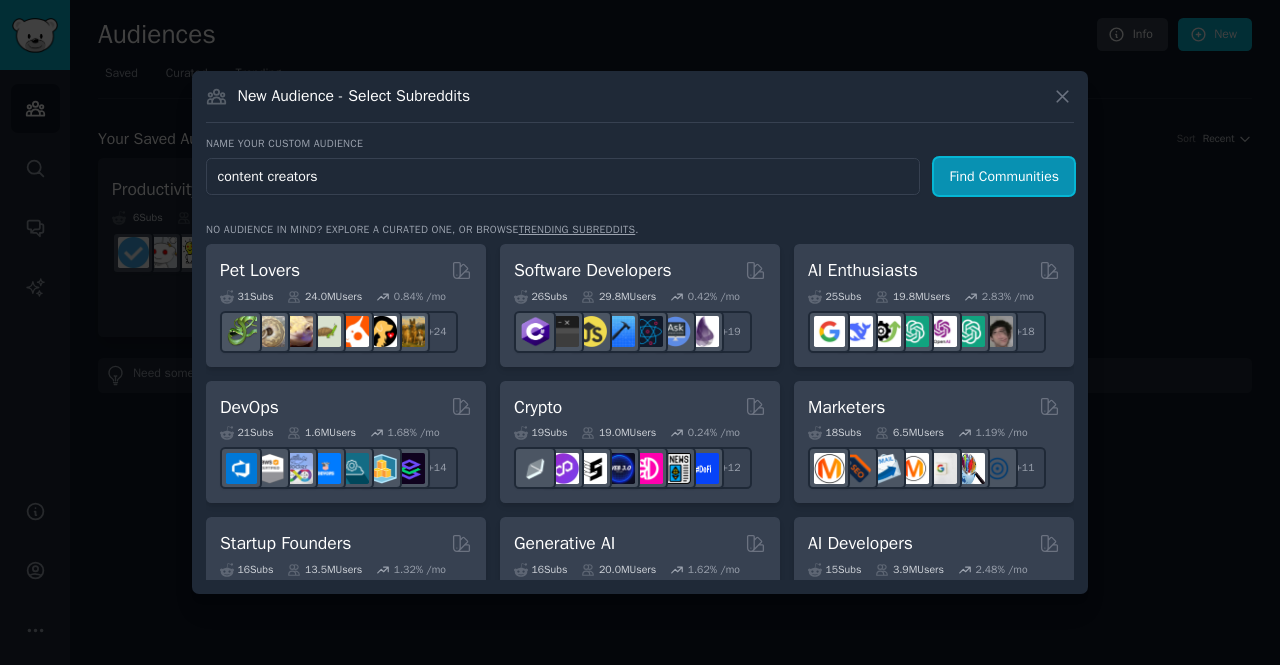 type 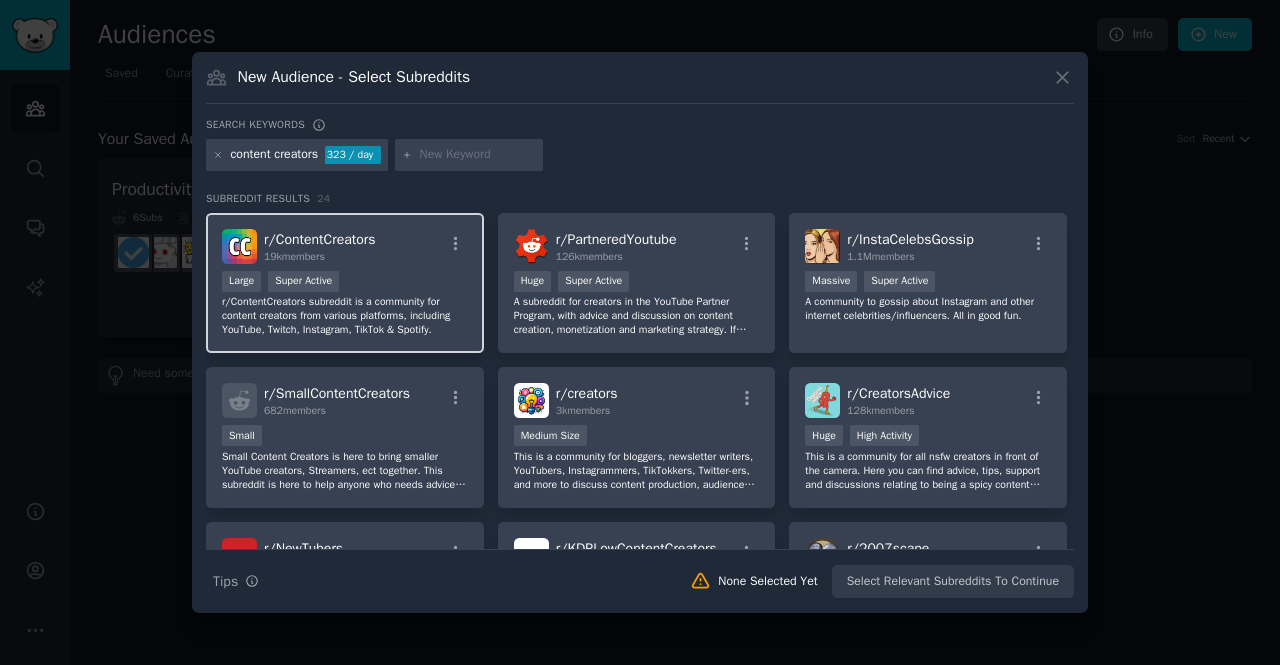 click on "Large Super Active" at bounding box center (345, 283) 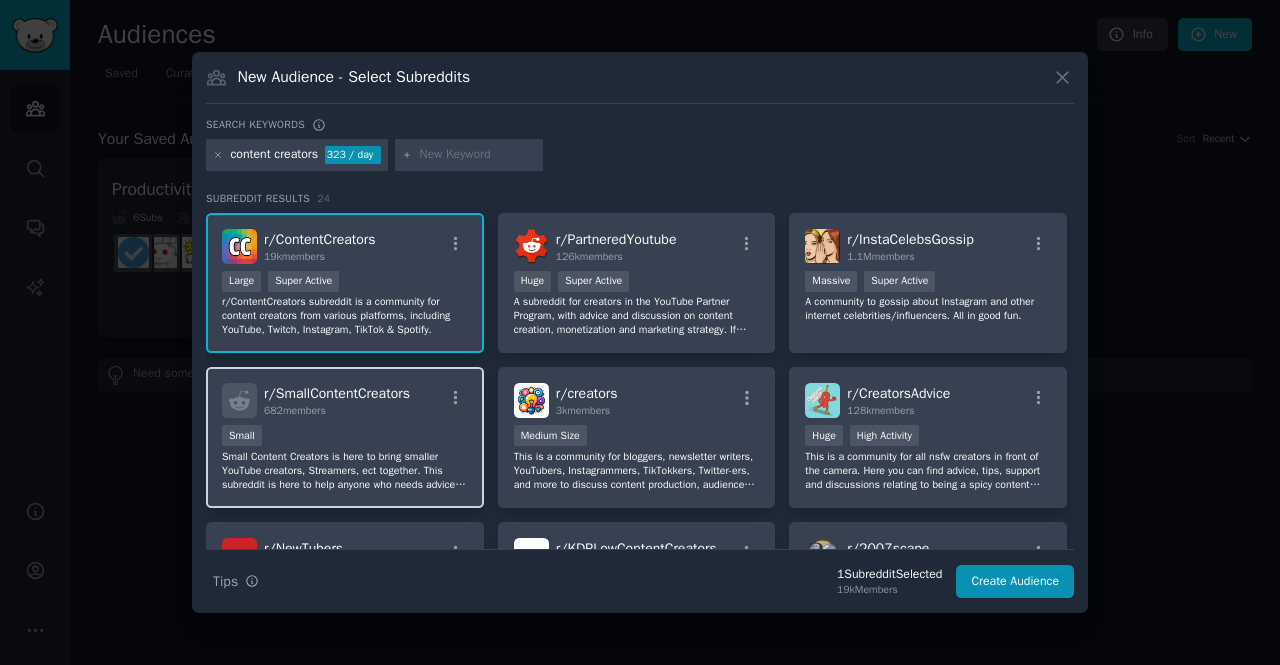 click on "682  members" at bounding box center [337, 411] 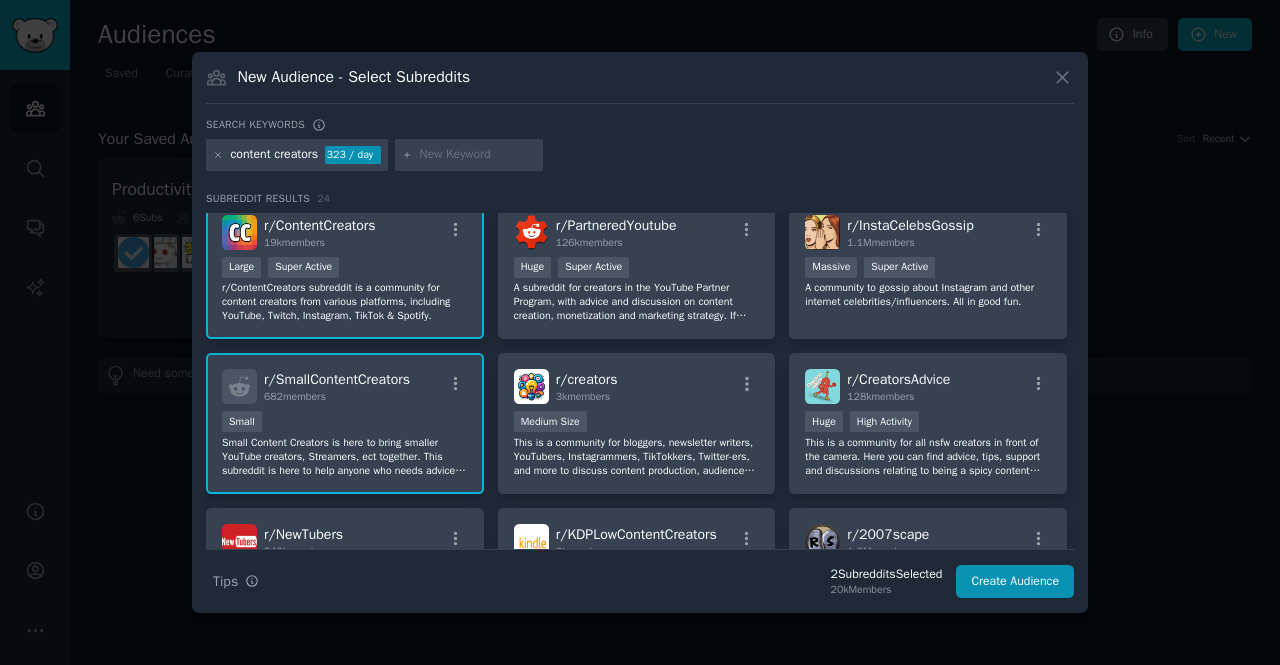scroll, scrollTop: 13, scrollLeft: 0, axis: vertical 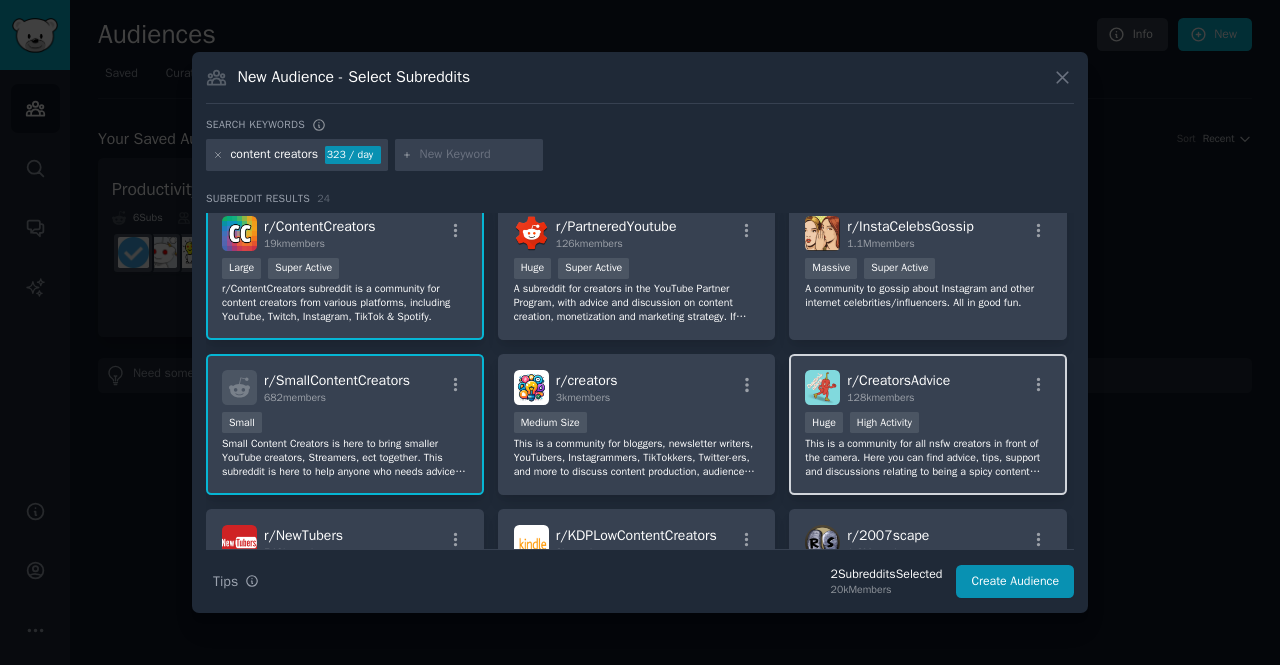 click on "r/ CreatorsAdvice 128k  members Huge High Activity This is a community for all nsfw creators in front of the camera. Here you can find advice, tips, support and discussions relating to being a spicy content creator." at bounding box center (928, 424) 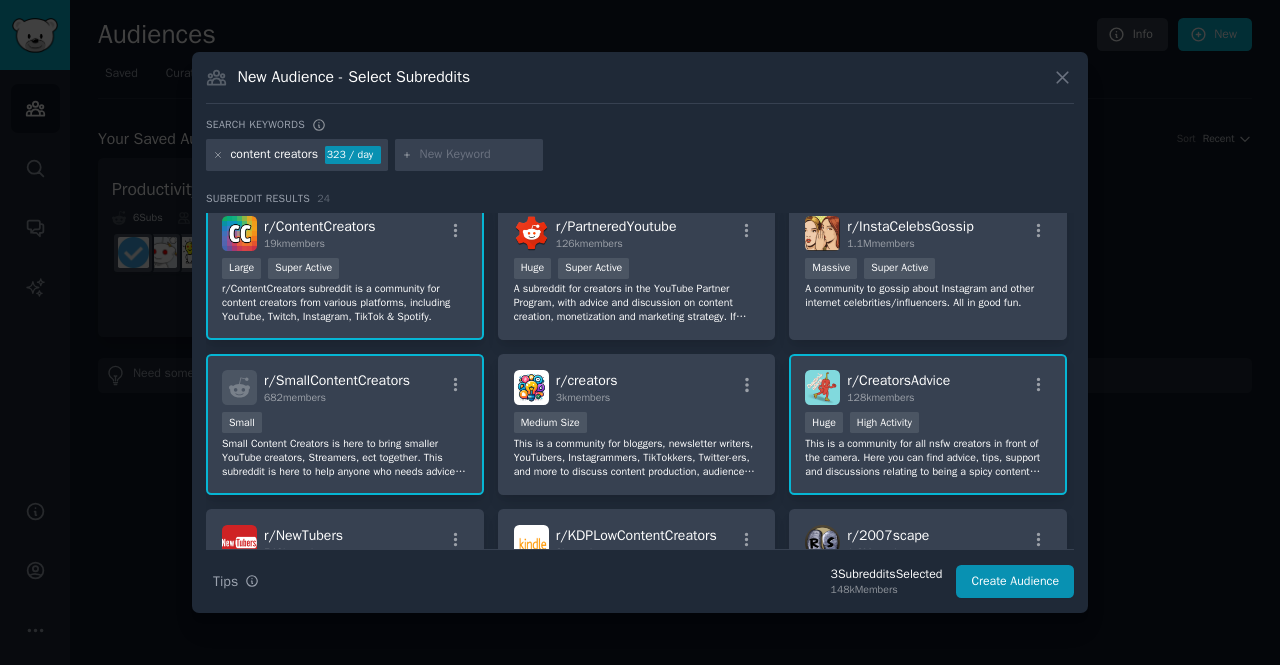 scroll, scrollTop: 0, scrollLeft: 0, axis: both 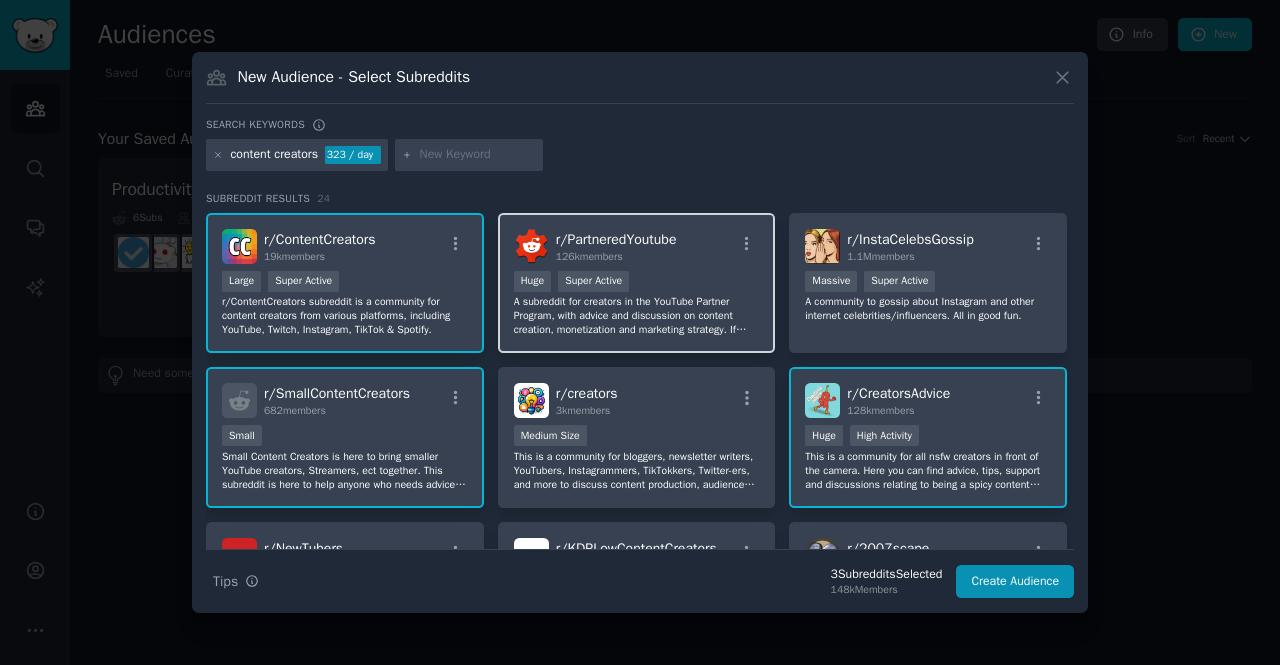 click on "A subreddit for creators in the YouTube Partner Program, with advice and discussion on content creation, monetization and marketing strategy.
If you're not a member of the program, please check out other subreddits like /r/YouTubers & /r/NewTubers" at bounding box center (637, 316) 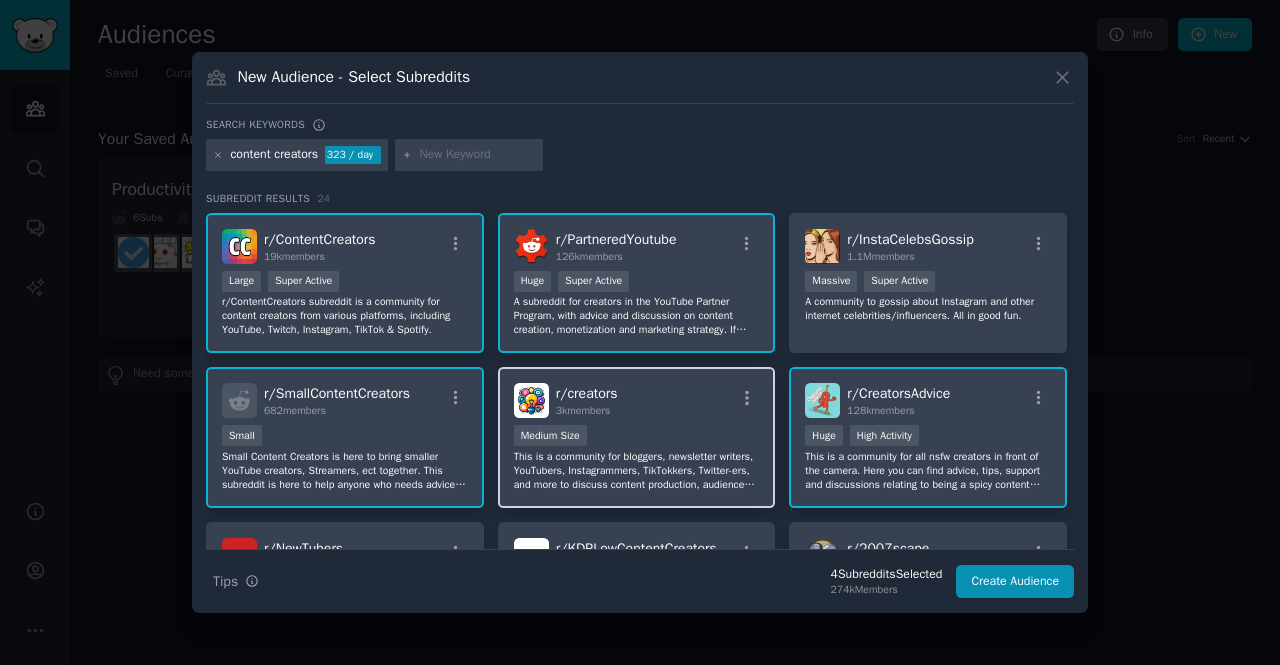 click on "r/ creators 3k  members" at bounding box center (637, 400) 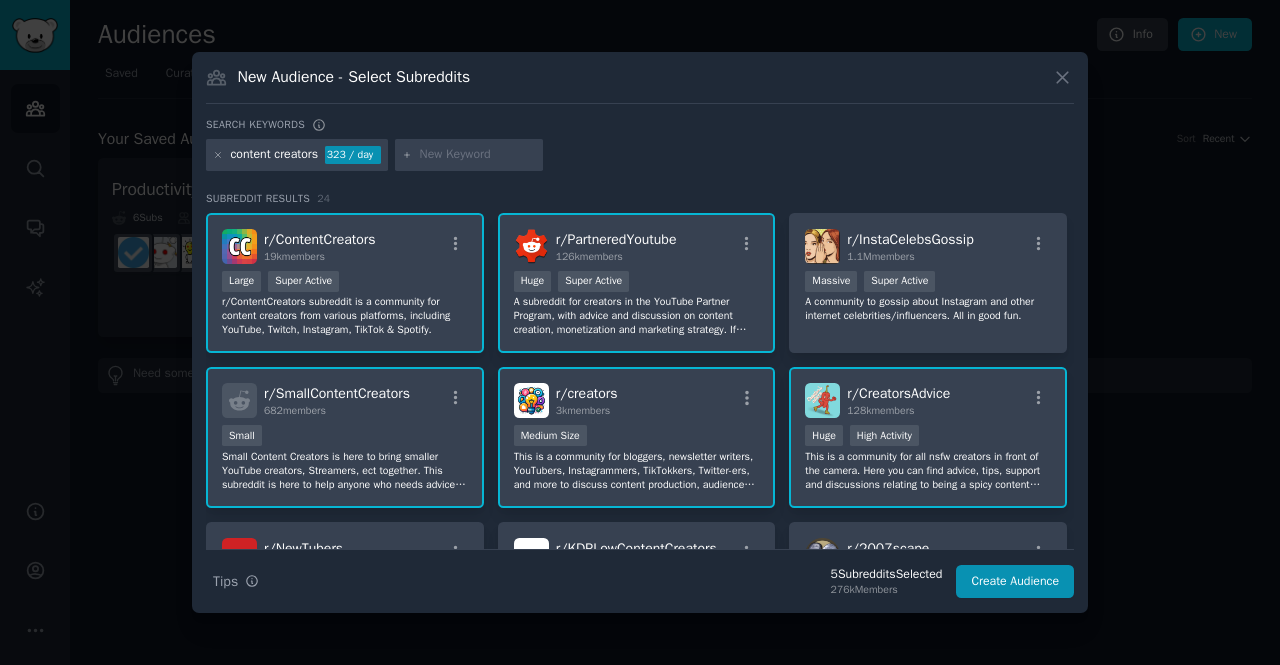 click on "100,000 - 1,000,000 members Huge Super Active" at bounding box center (637, 283) 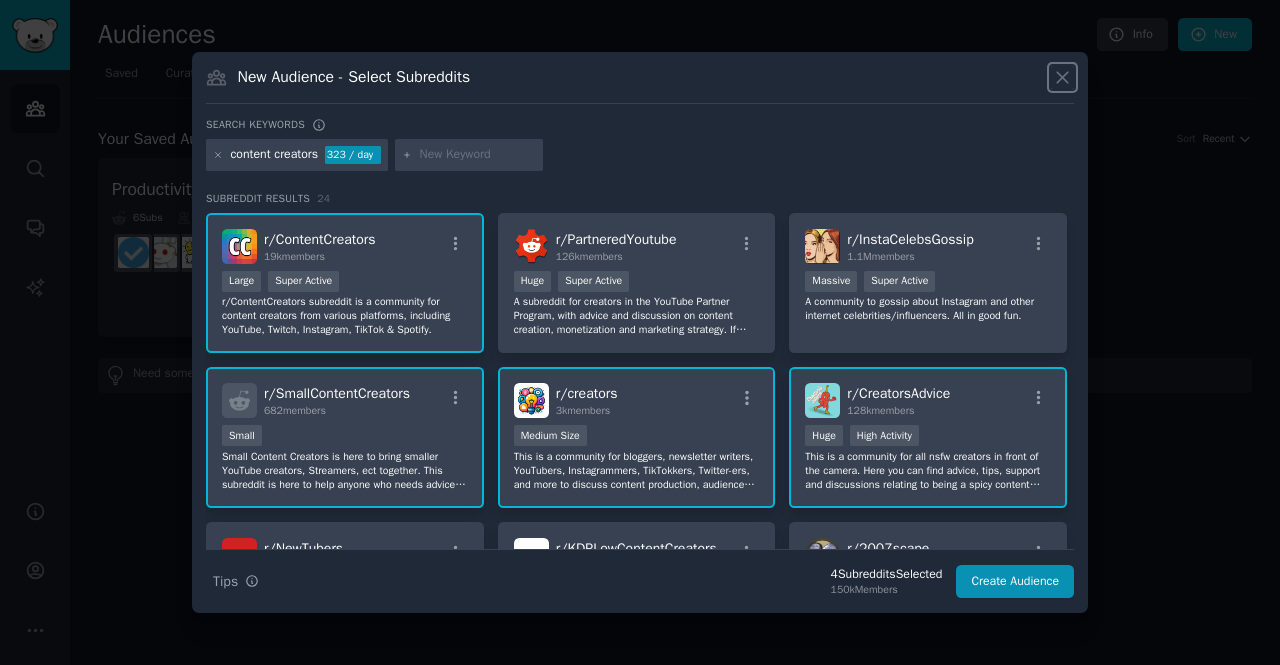 click 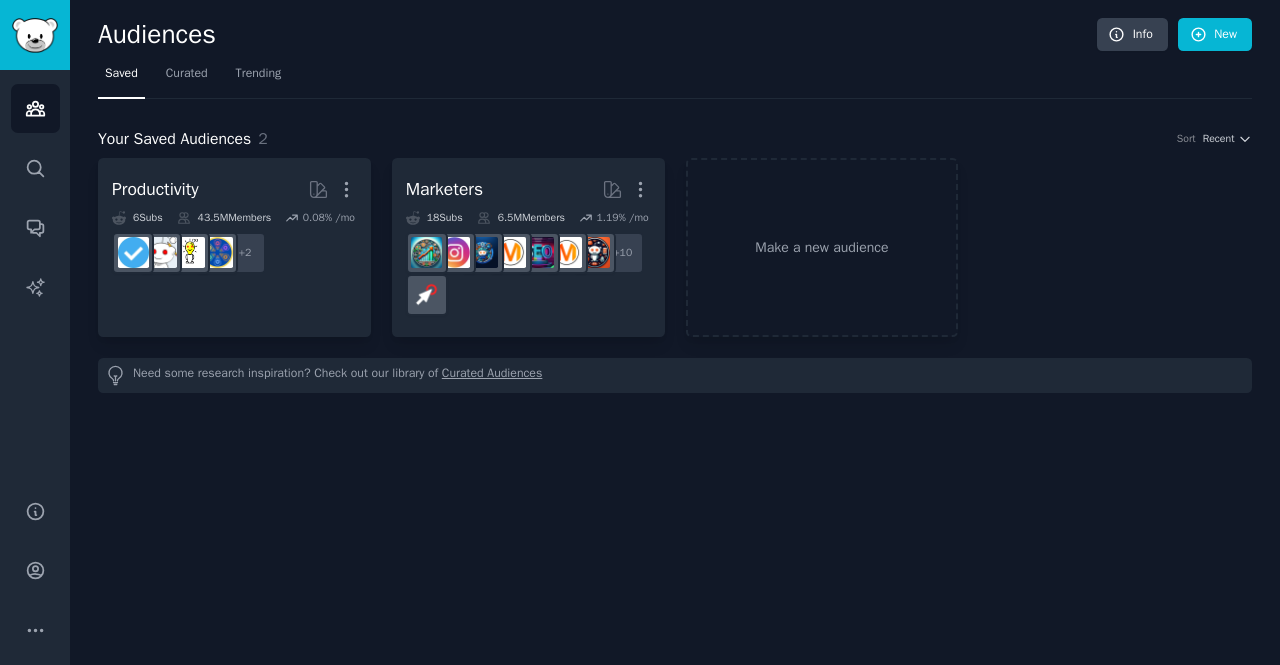 click on "Audiences Info New Saved Curated Trending Your Saved Audiences 2 Sort Recent Productivity More 6  Sub s 43.5M  Members 0.08 % /mo + 2 Marketers More 18  Sub s 6.5M  Members 1.19 % /mo r/marketing + 10 Make a new audience Need some research inspiration? Check out our library of  Curated Audiences" 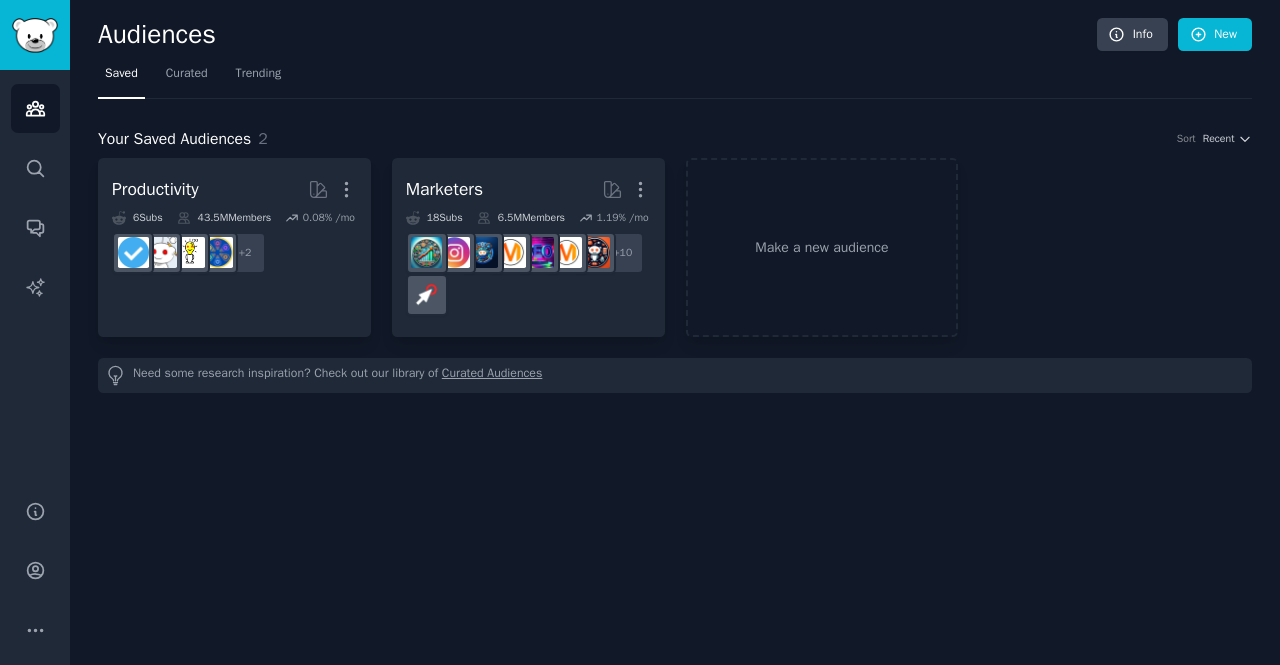 click on "Audiences Info New Saved Curated Trending Your Saved Audiences 2 Sort Recent Productivity More 6  Sub s 43.5M  Members 0.08 % /mo + 2 Marketers More 18  Sub s 6.5M  Members 1.19 % /mo r/socialmedia + 10 Make a new audience Need some research inspiration? Check out our library of  Curated Audiences" 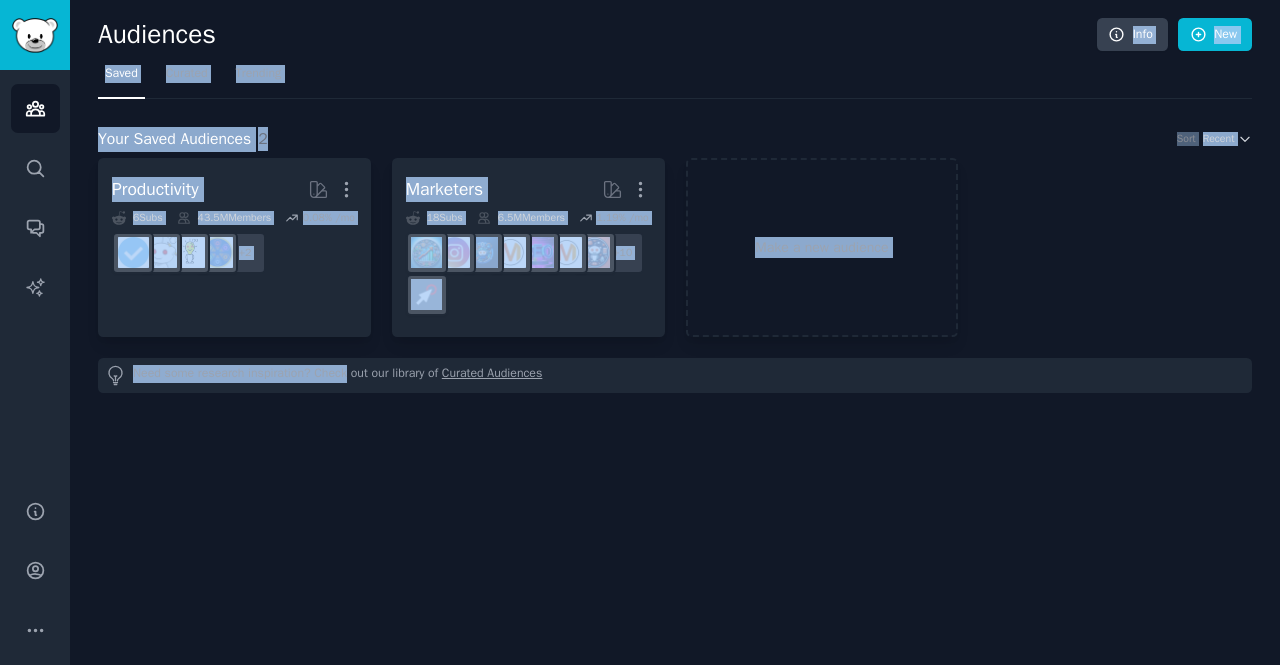 drag, startPoint x: 342, startPoint y: 483, endPoint x: 276, endPoint y: -57, distance: 544.0184 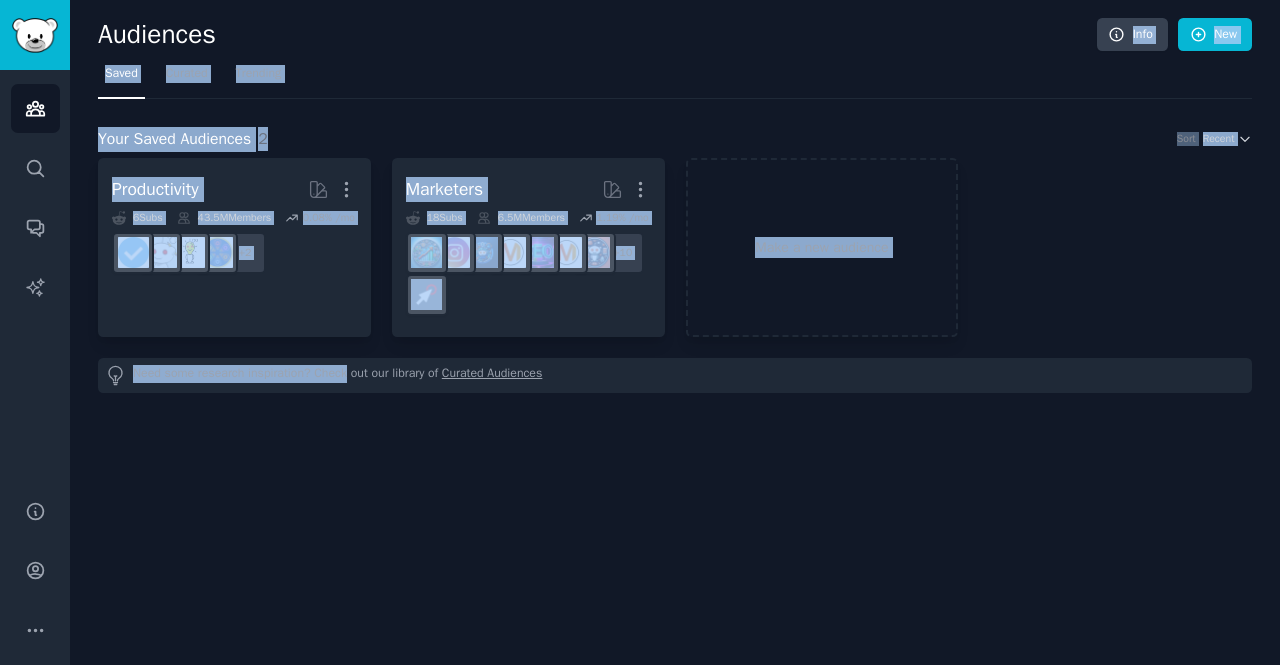 click on "Audiences Search Conversations AI Reports Help Account More Audiences Info New Saved Curated Trending Your Saved Audiences 2 Sort Recent Productivity More 6  Sub s 43.5M  Members 0.08 % /mo + 2 Marketers More 18  Sub s 6.5M  Members 1.19 % /mo r/socialmedia + 10 Make a new audience Need some research inspiration? Check out our library of  Curated Audiences" at bounding box center [640, 332] 